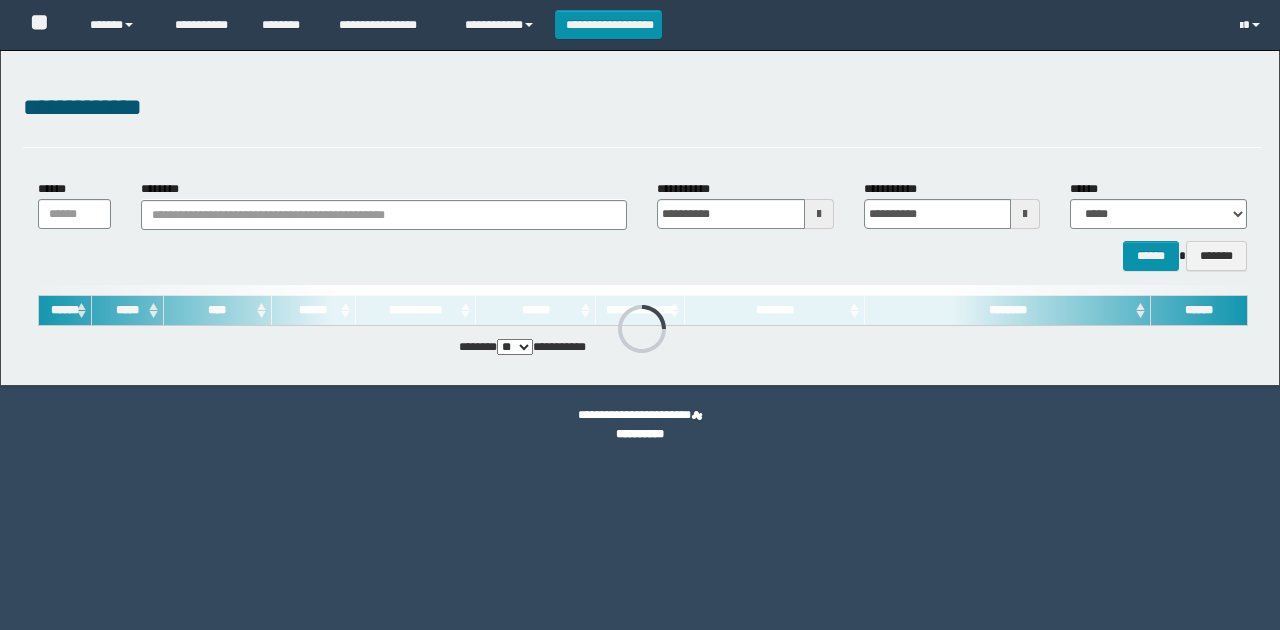 scroll, scrollTop: 0, scrollLeft: 0, axis: both 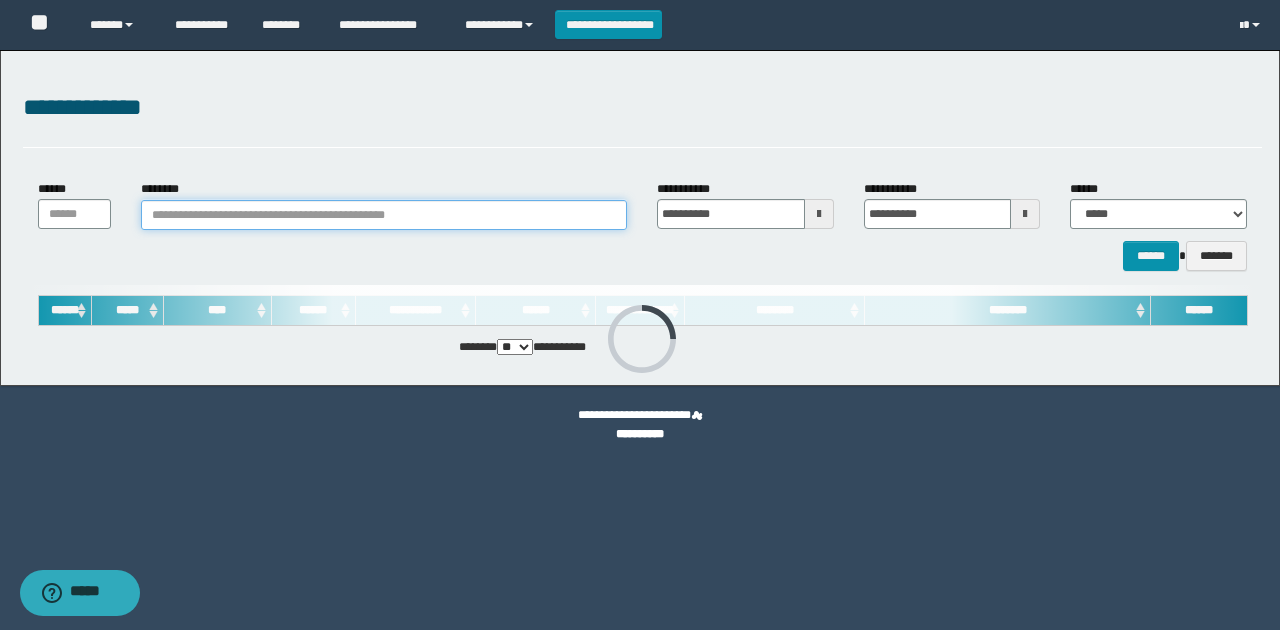 paste on "**********" 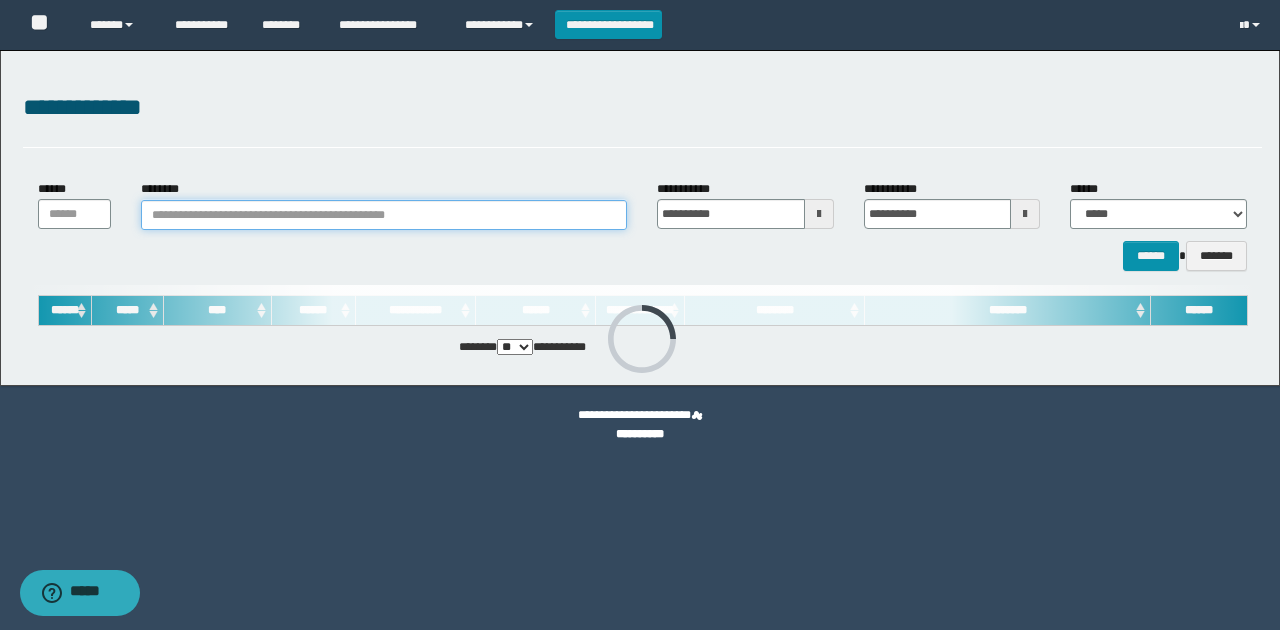 type on "**********" 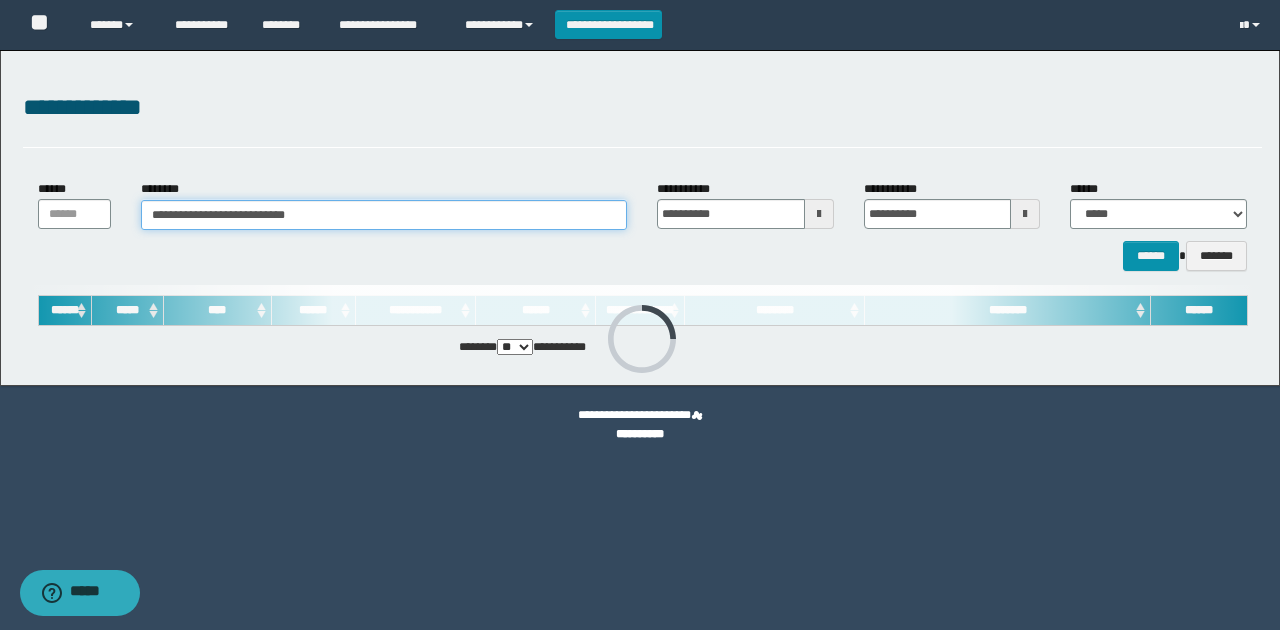 click on "**********" at bounding box center (384, 215) 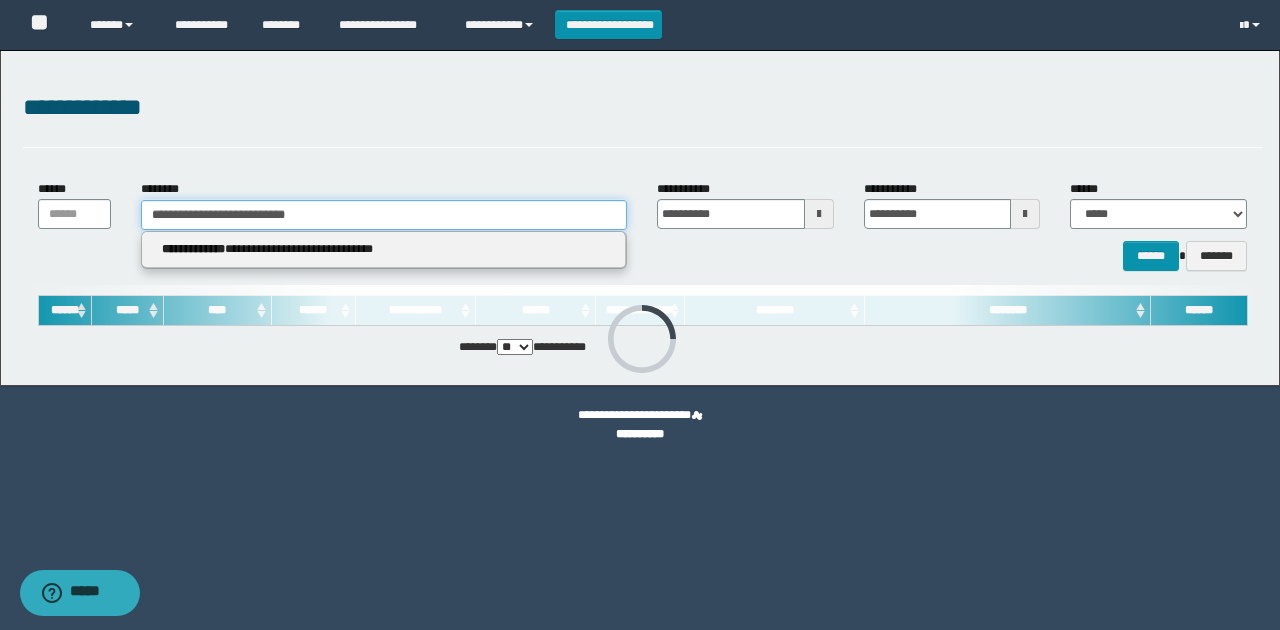 type on "**********" 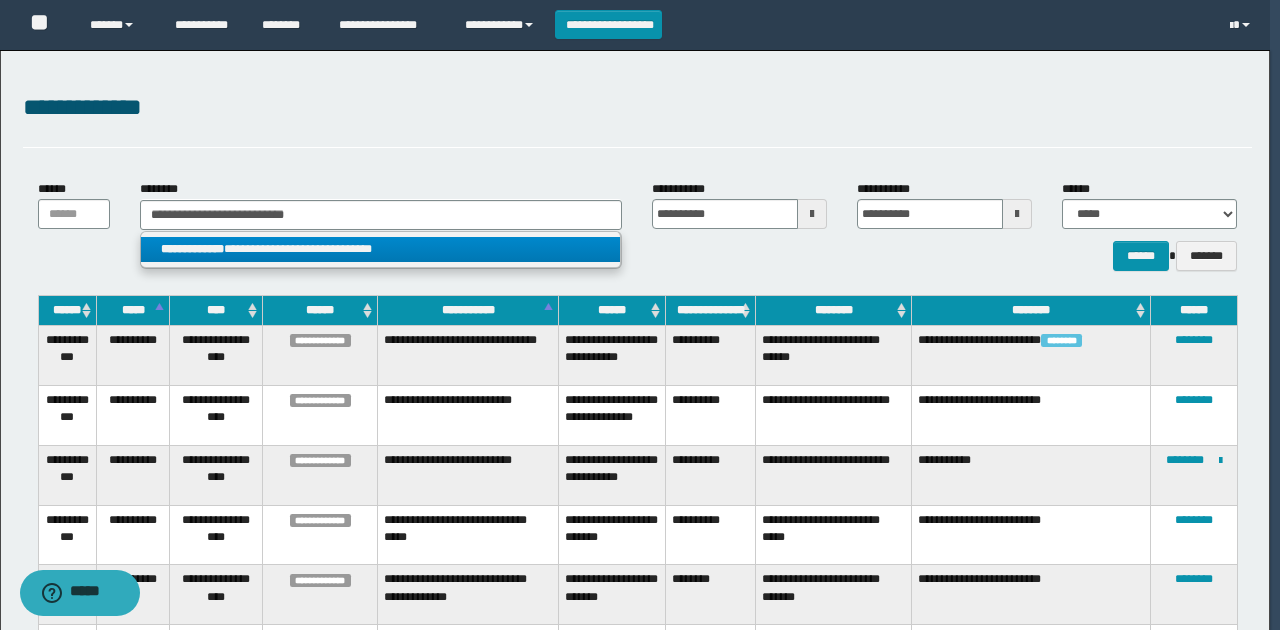 click on "**********" at bounding box center [380, 249] 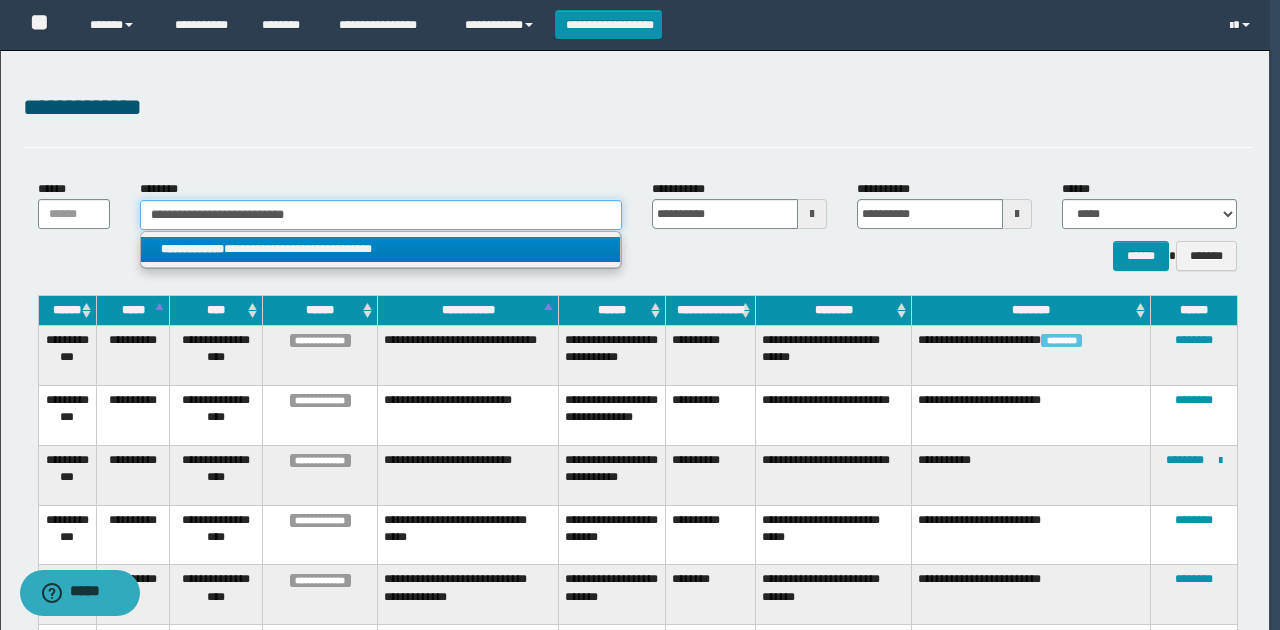 type 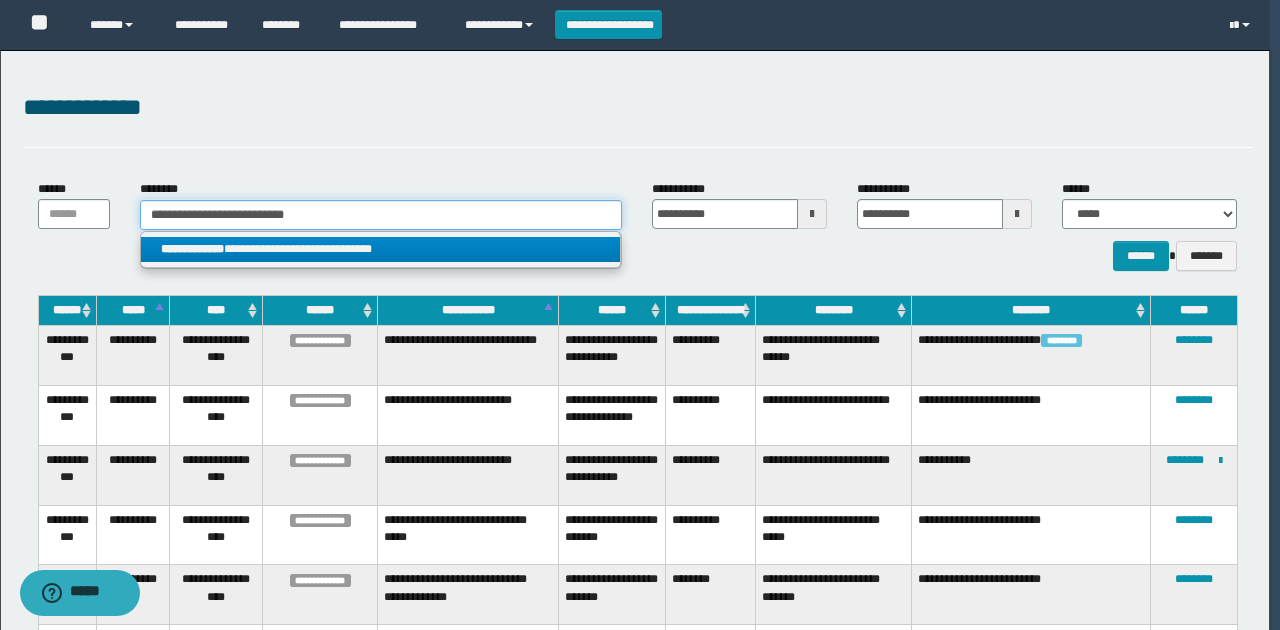type on "**********" 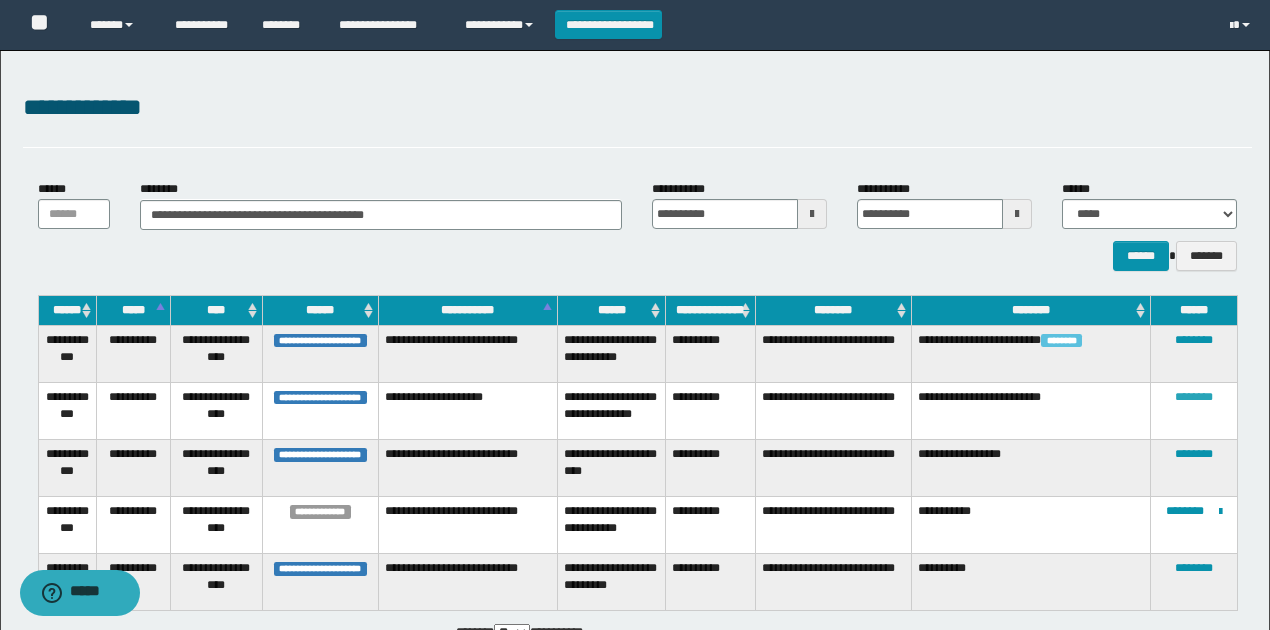 click on "********" at bounding box center [1194, 397] 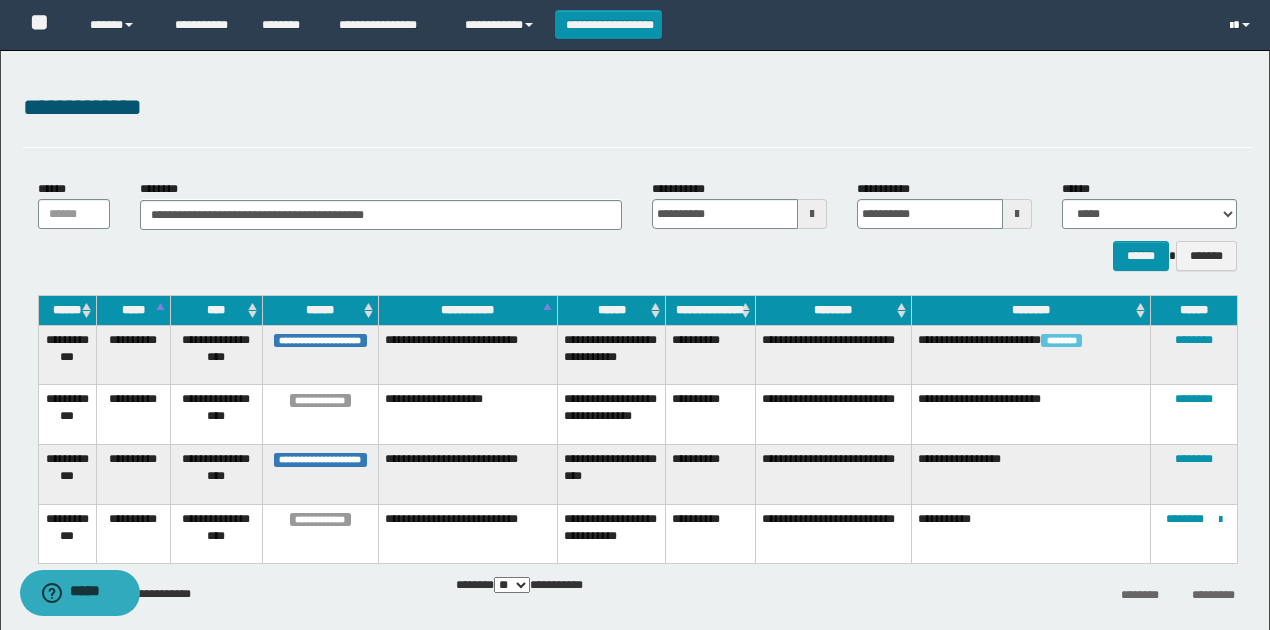 drag, startPoint x: 1230, startPoint y: 29, endPoint x: 1164, endPoint y: 131, distance: 121.49074 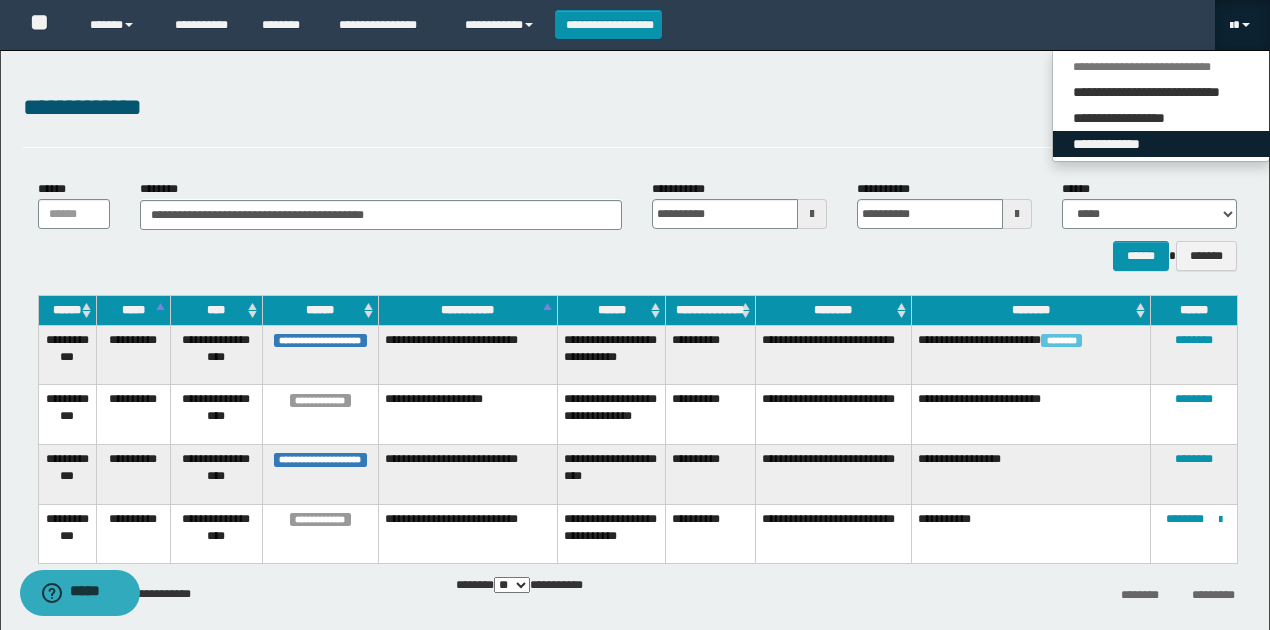 click on "**********" at bounding box center [1161, 144] 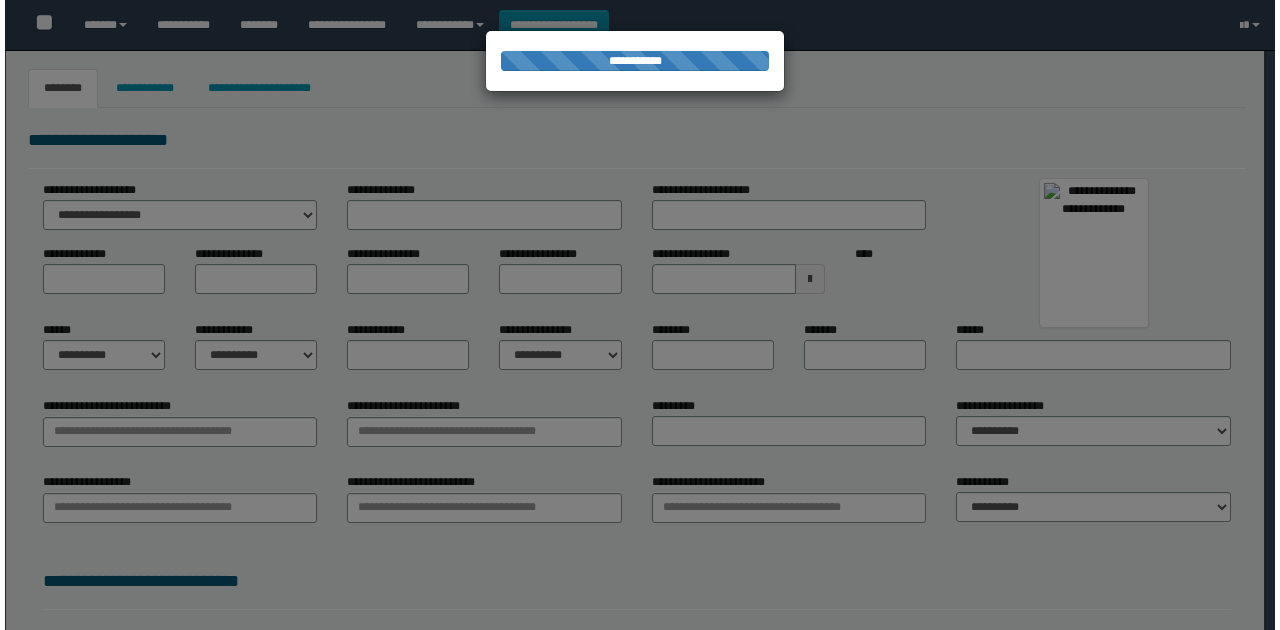 scroll, scrollTop: 0, scrollLeft: 0, axis: both 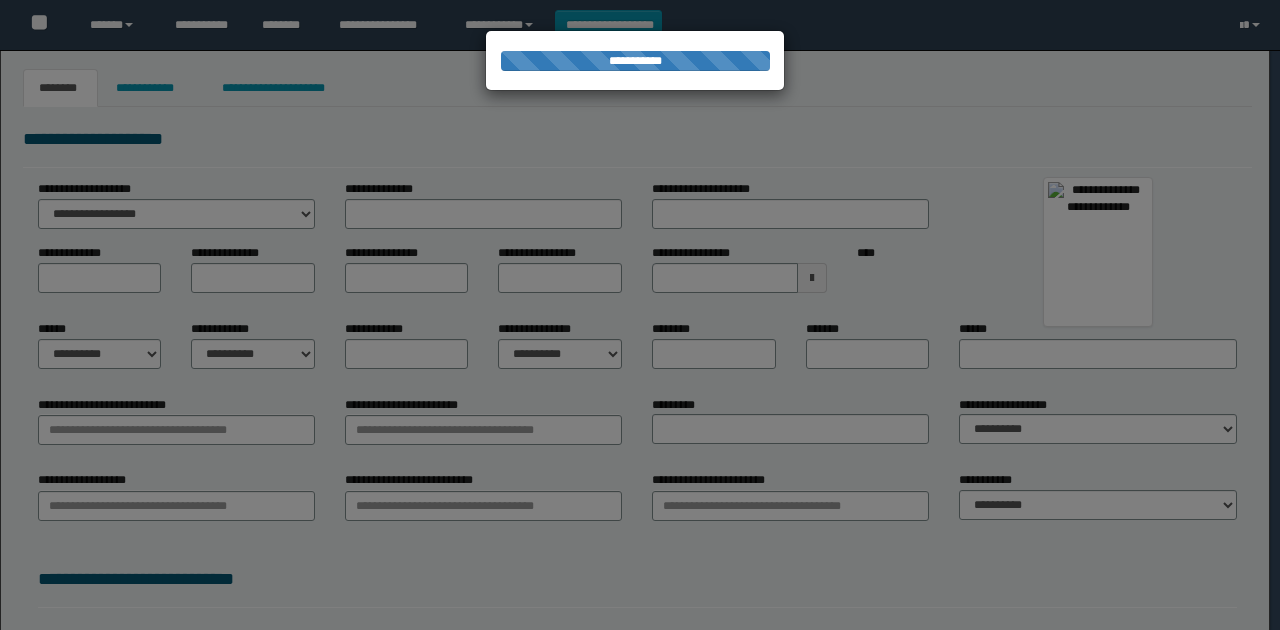 type on "**********" 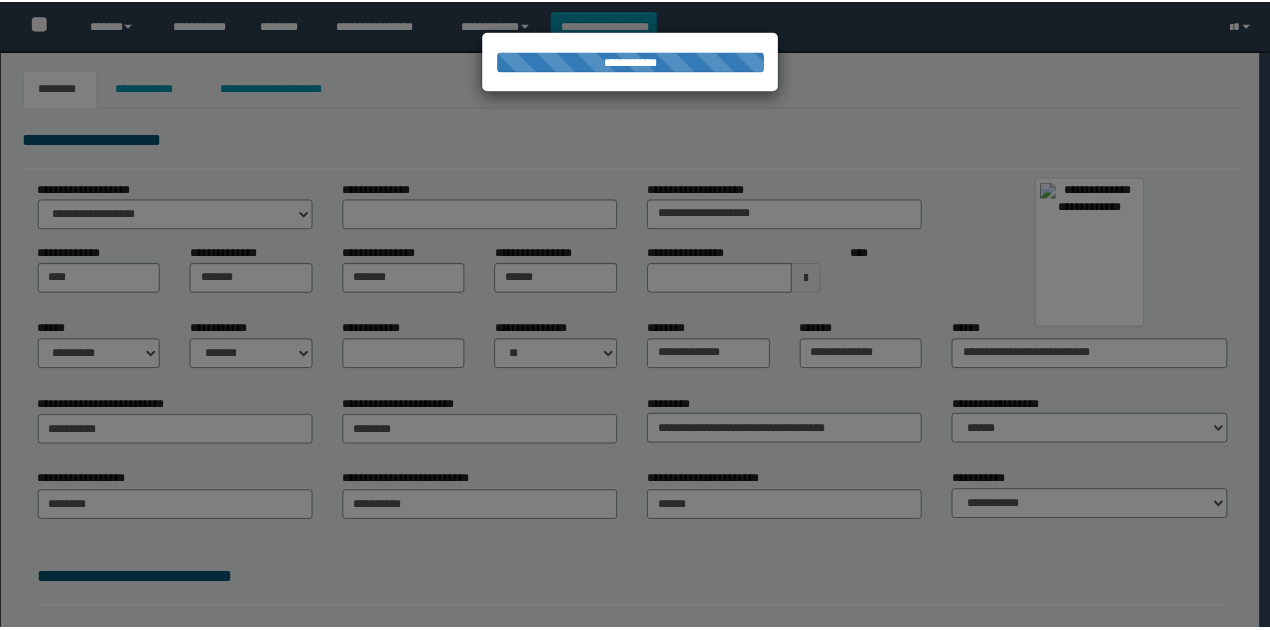 scroll, scrollTop: 0, scrollLeft: 0, axis: both 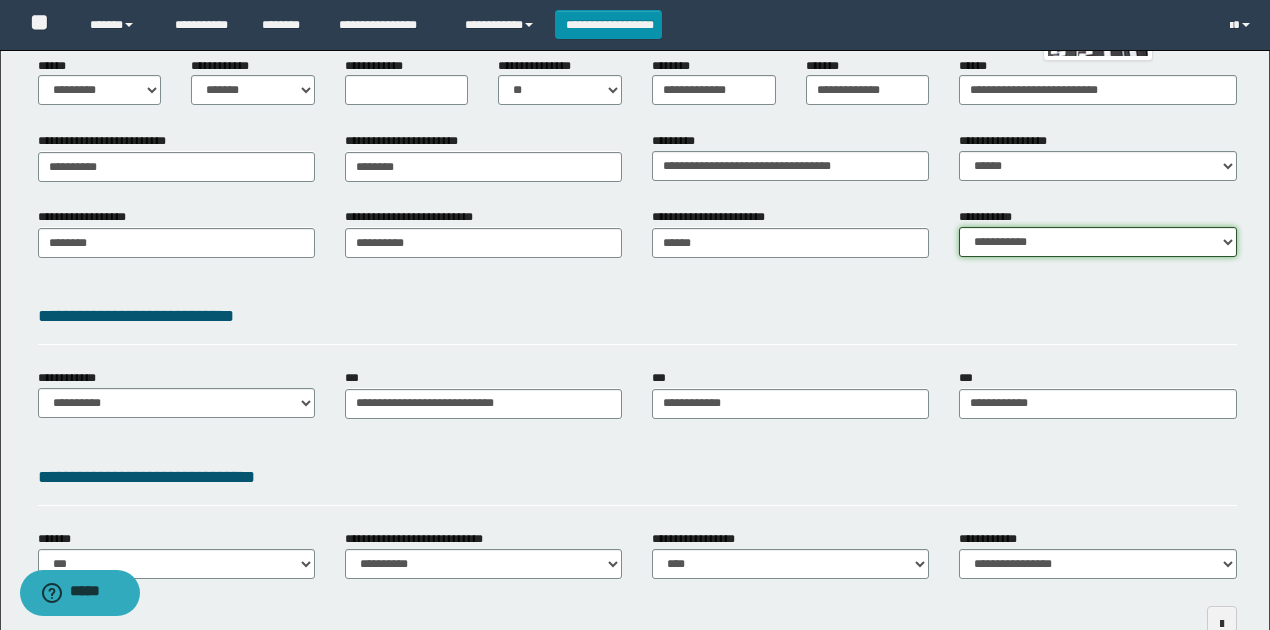 click on "**********" at bounding box center [1097, 242] 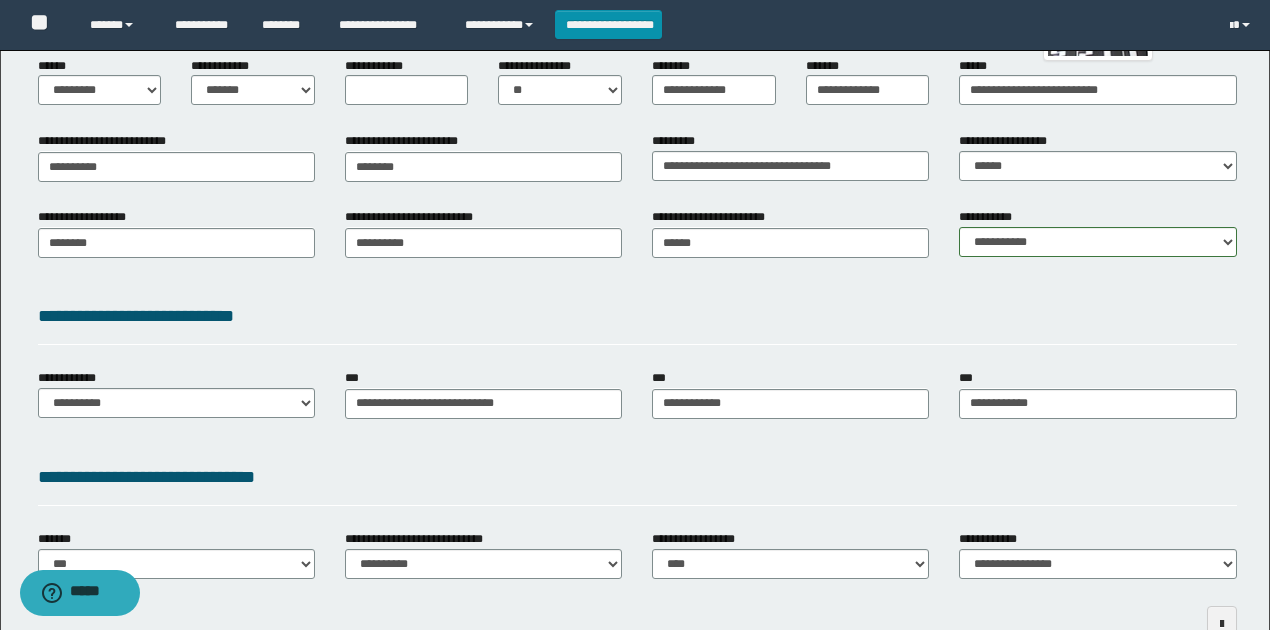 click on "**********" at bounding box center [637, 316] 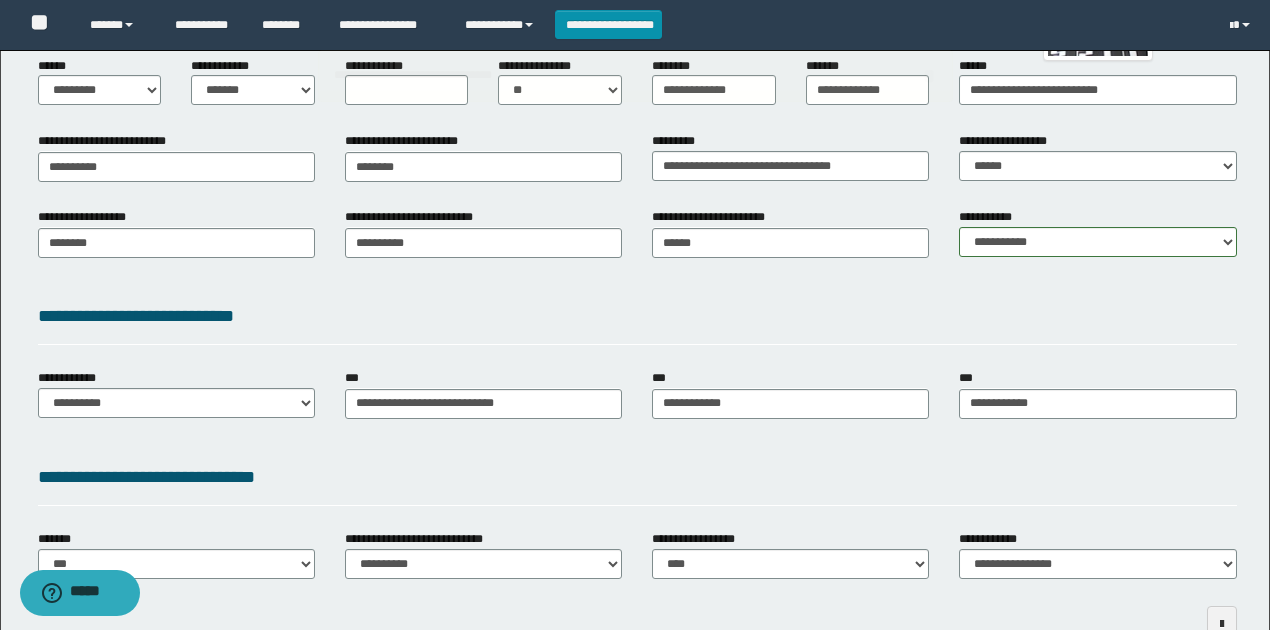 scroll, scrollTop: 383, scrollLeft: 0, axis: vertical 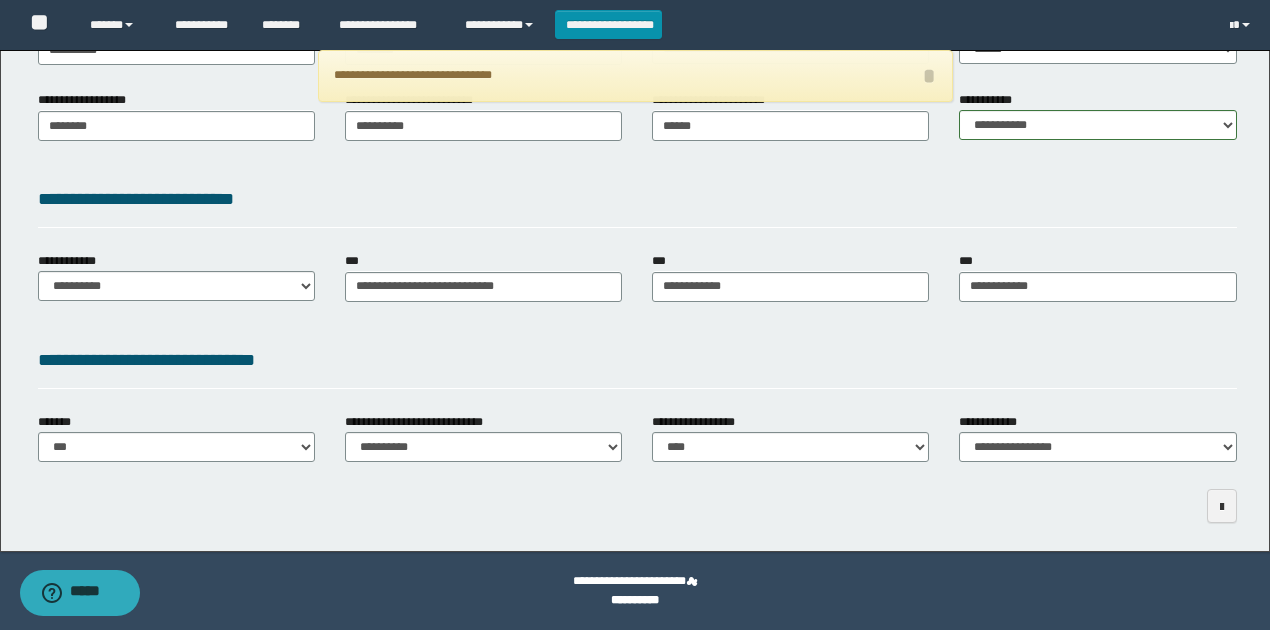 click on "**********" at bounding box center (637, 360) 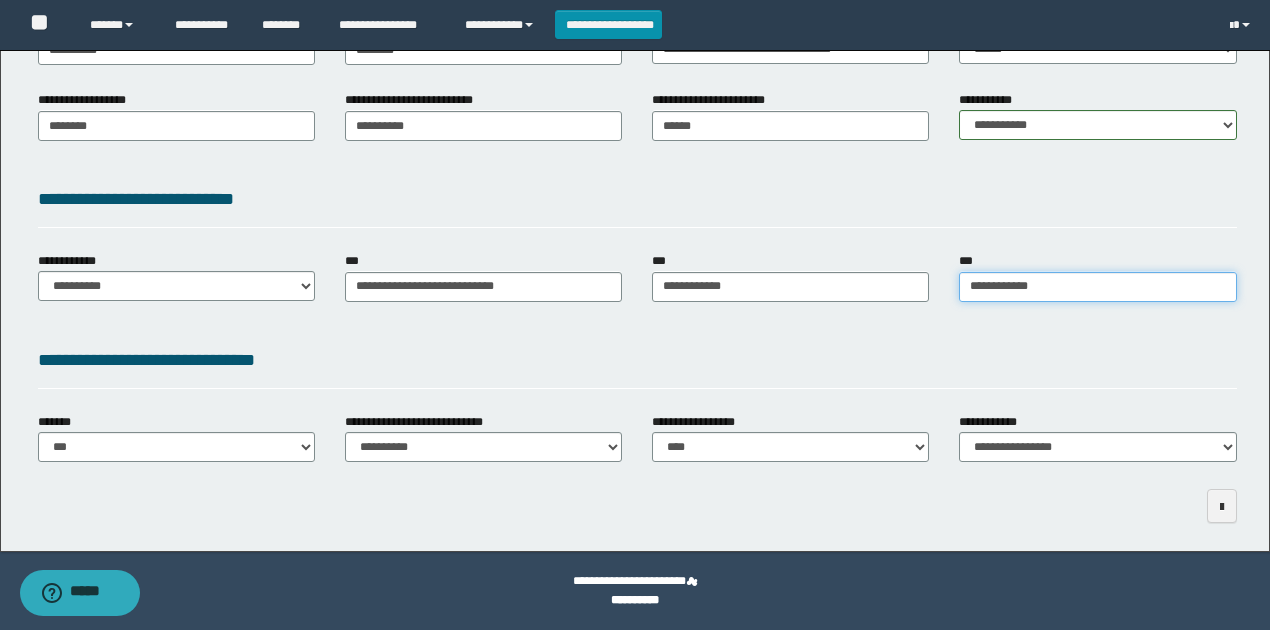 type on "**********" 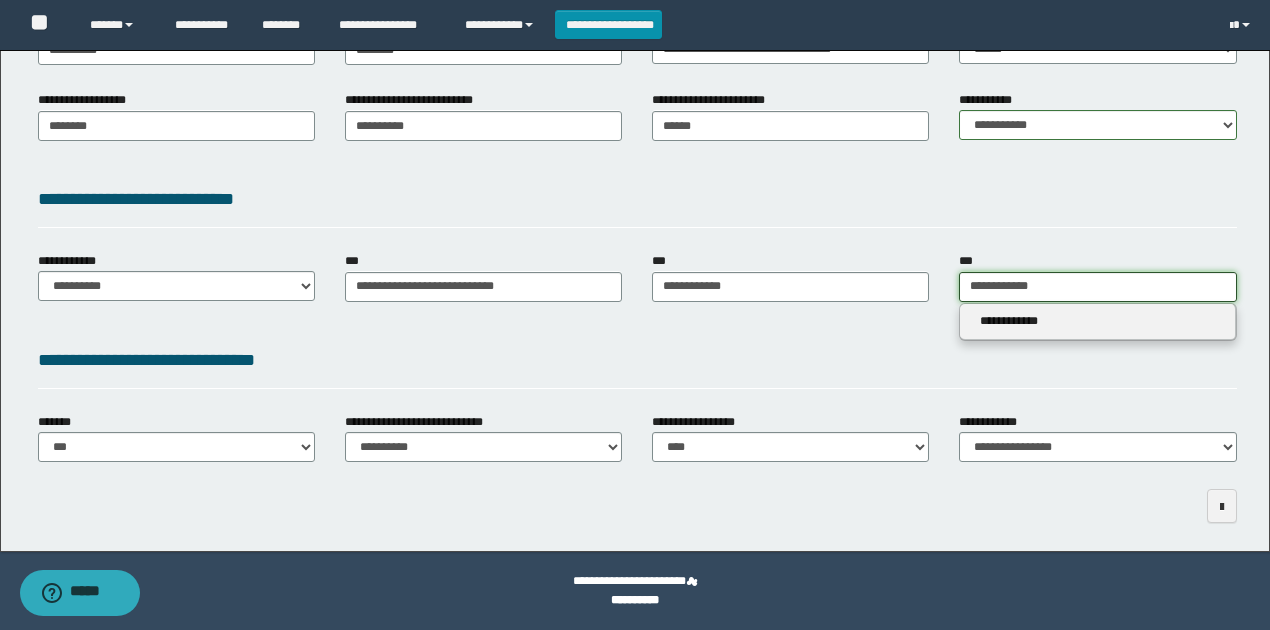 drag, startPoint x: 1034, startPoint y: 286, endPoint x: 860, endPoint y: 287, distance: 174.00287 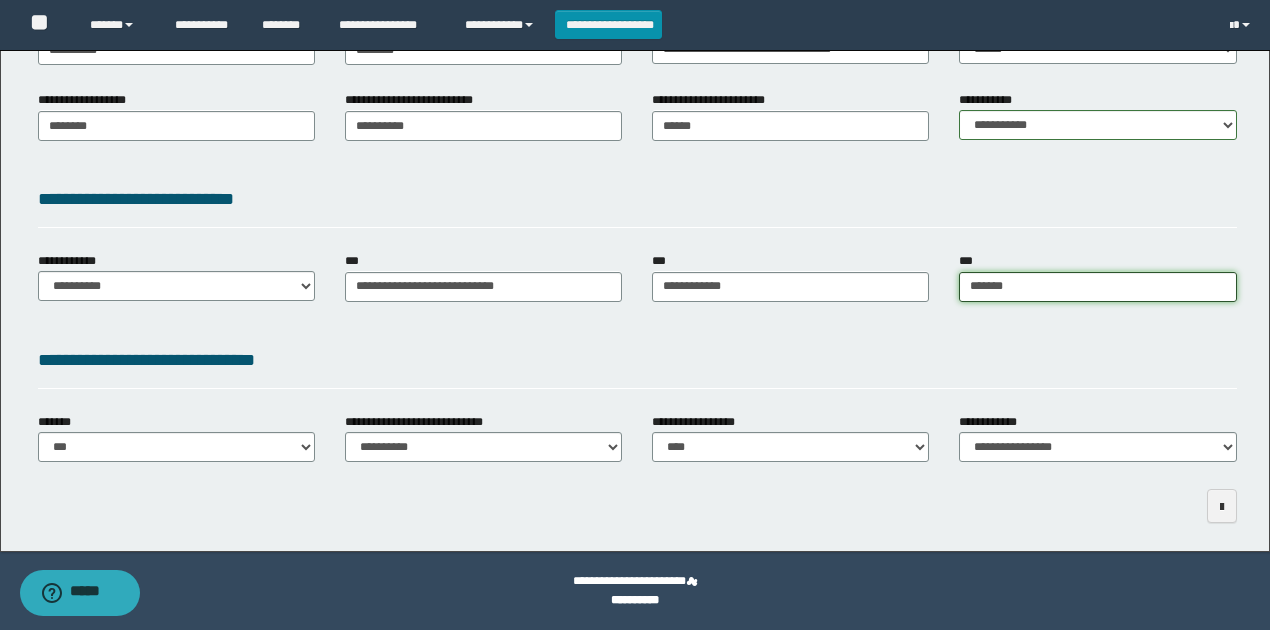 type on "********" 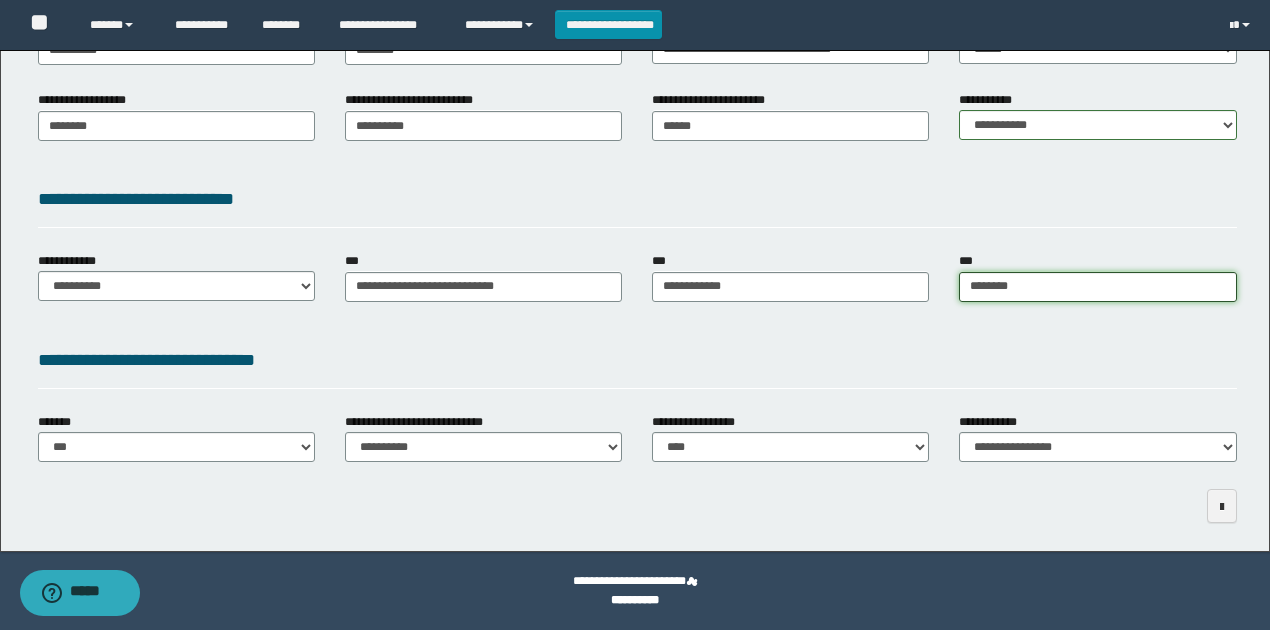 type on "**********" 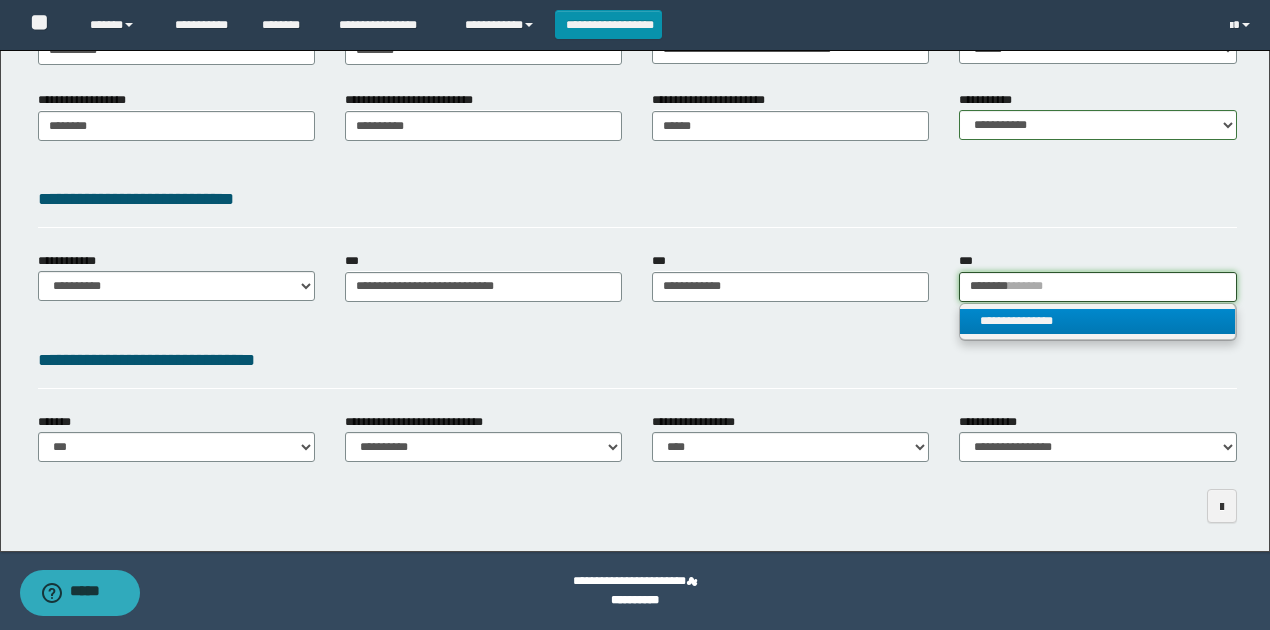 type on "********" 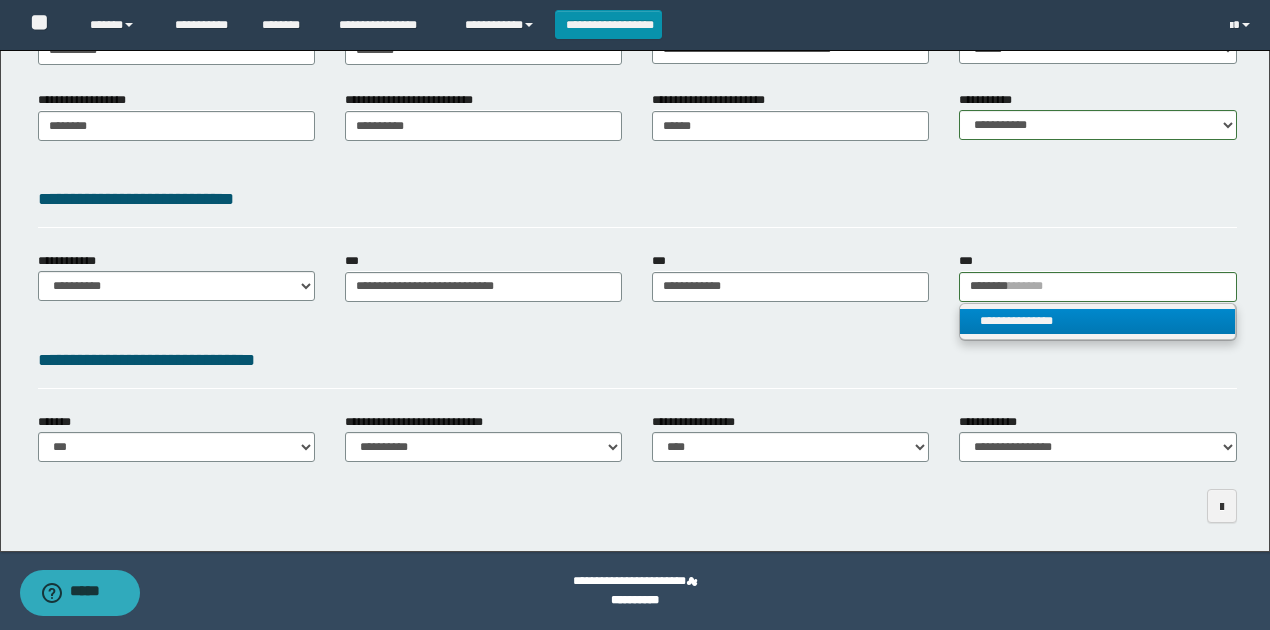 click on "**********" at bounding box center (1097, 321) 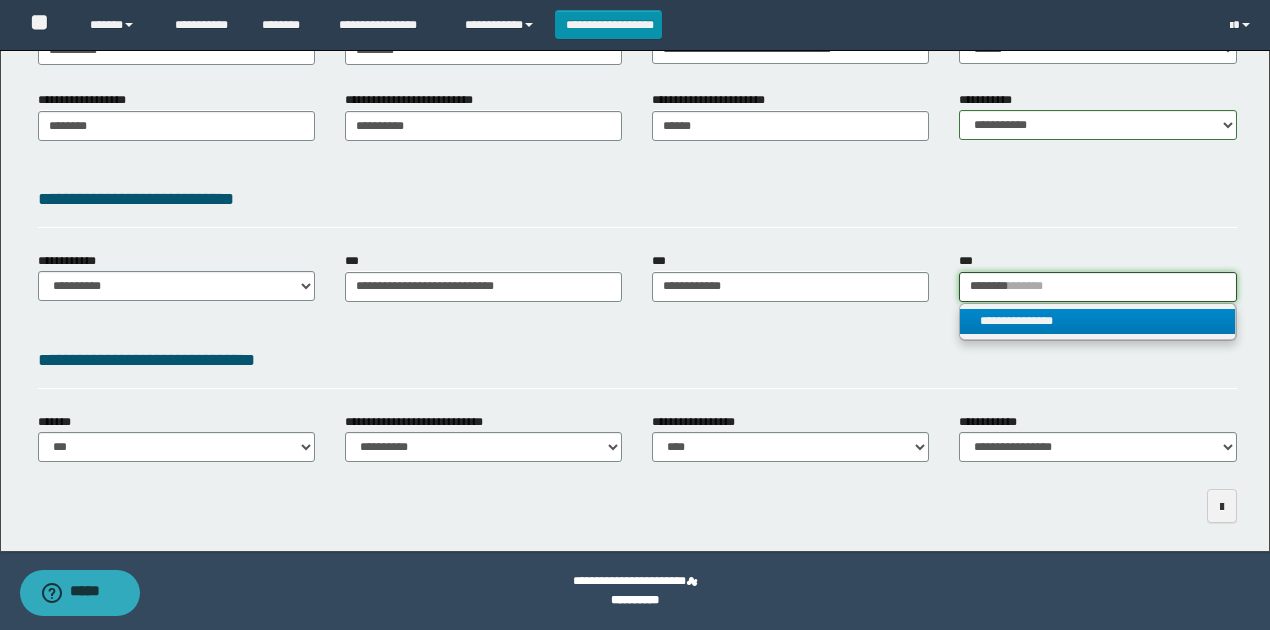 type 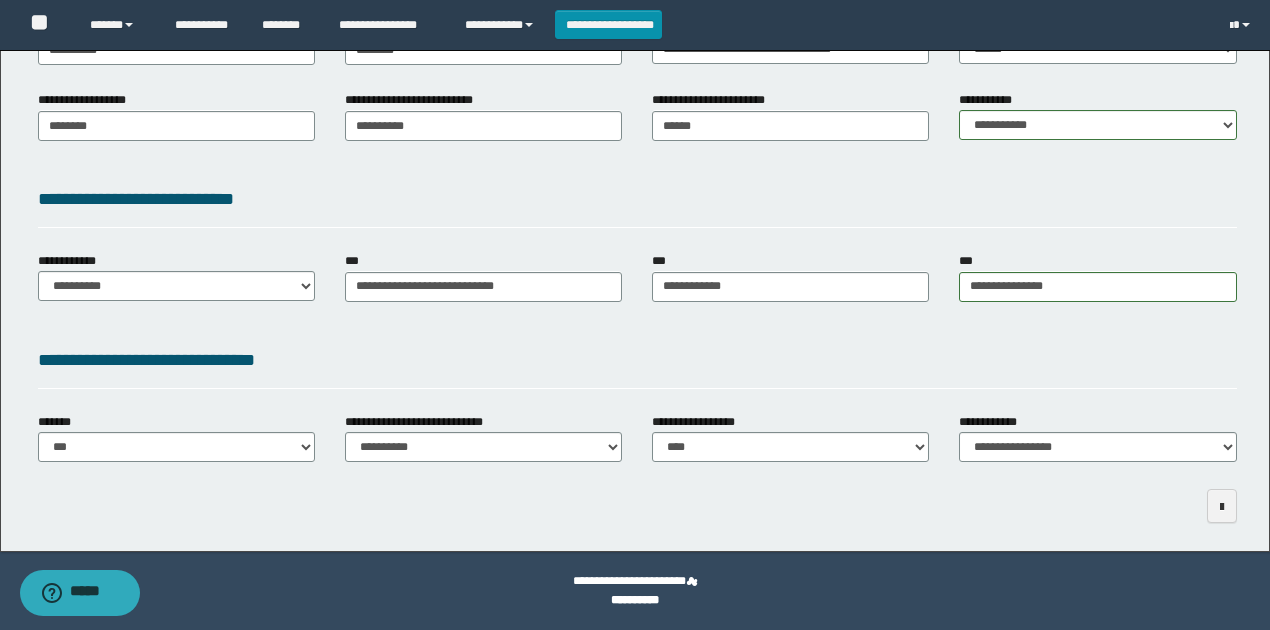 click on "**********" at bounding box center (637, 360) 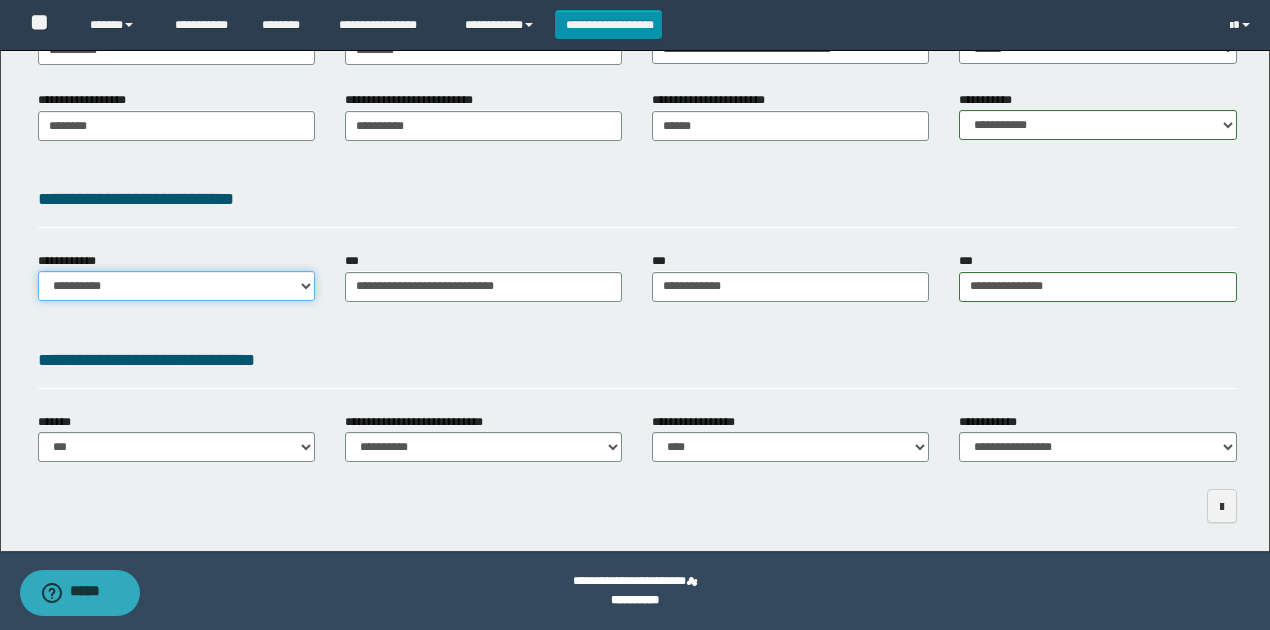 click on "**********" at bounding box center [176, 286] 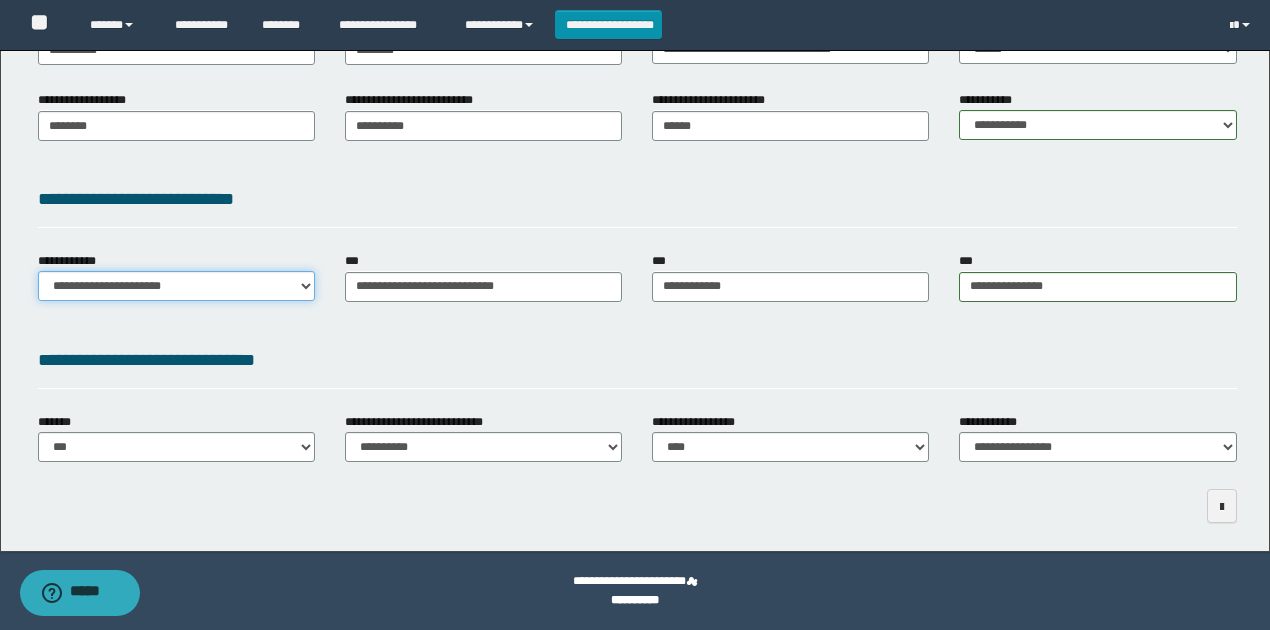 click on "**********" at bounding box center (176, 286) 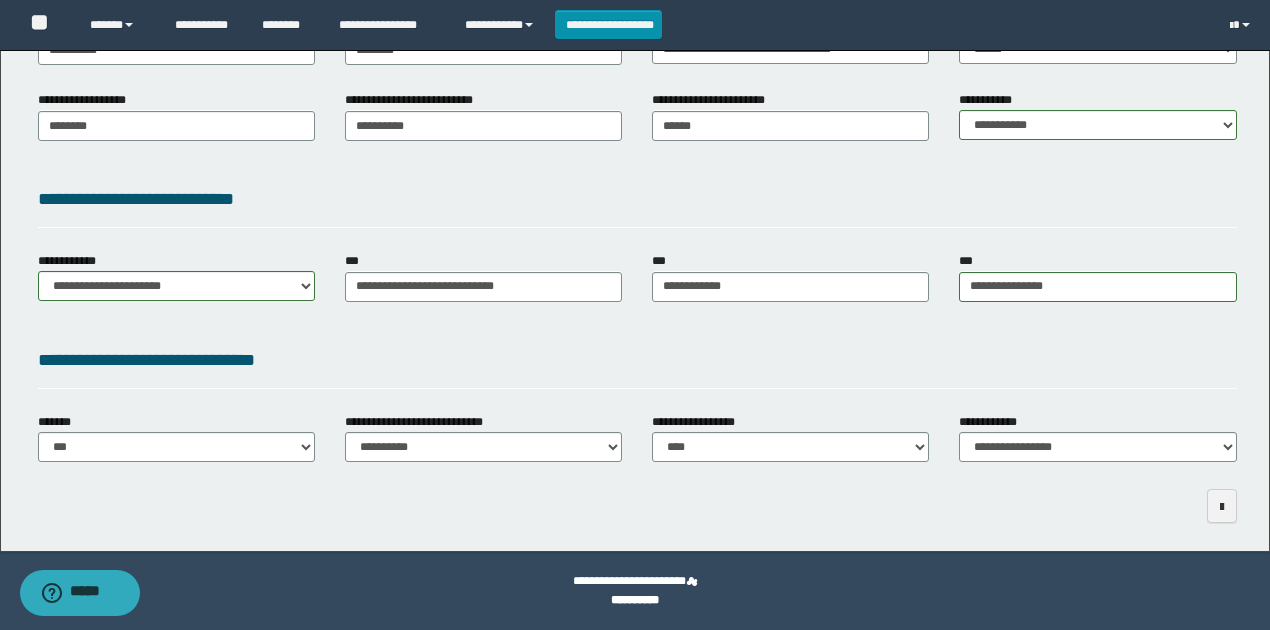 click on "**********" at bounding box center (637, 360) 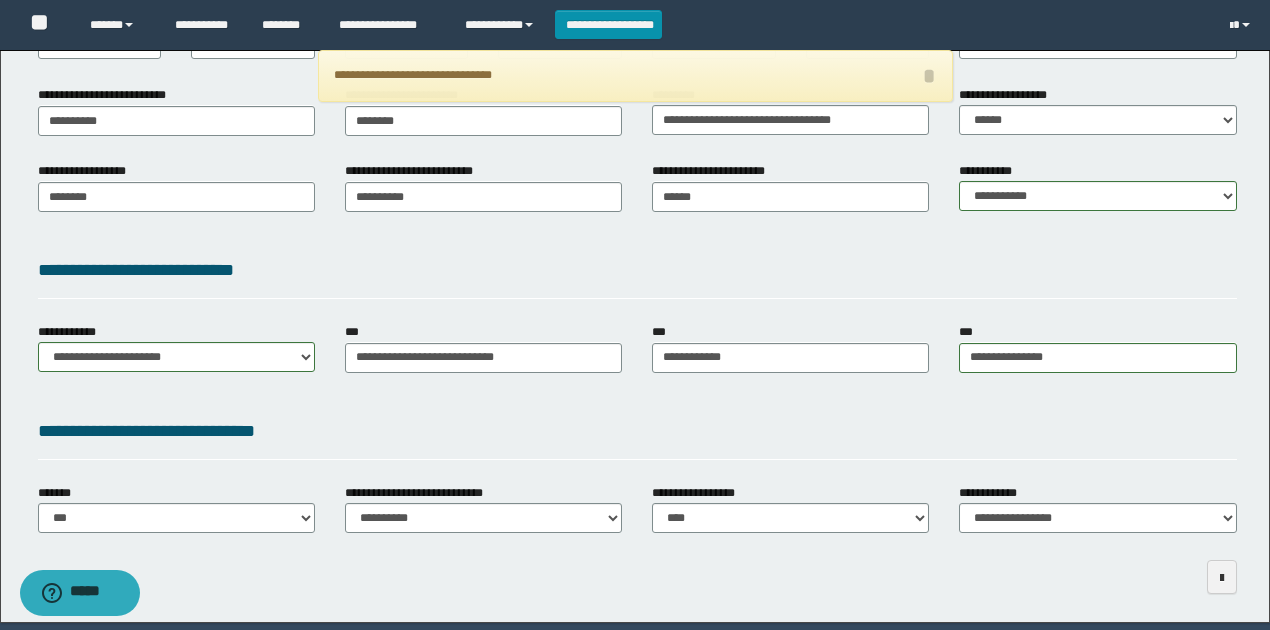 scroll, scrollTop: 383, scrollLeft: 0, axis: vertical 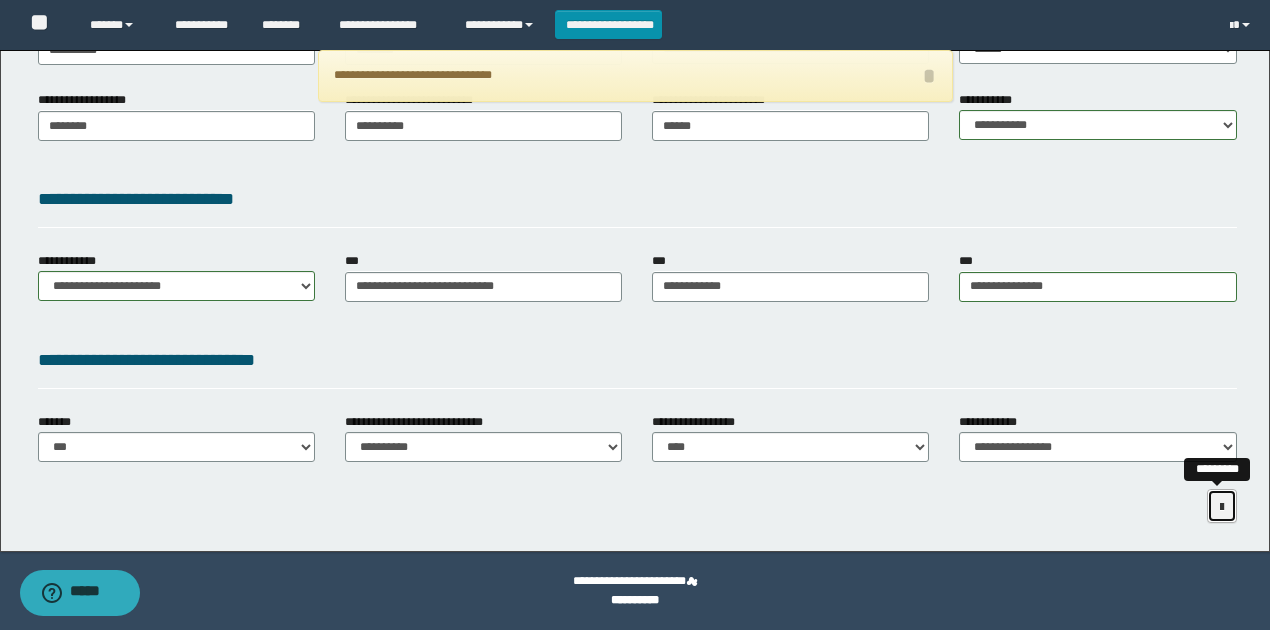 click at bounding box center [1222, 506] 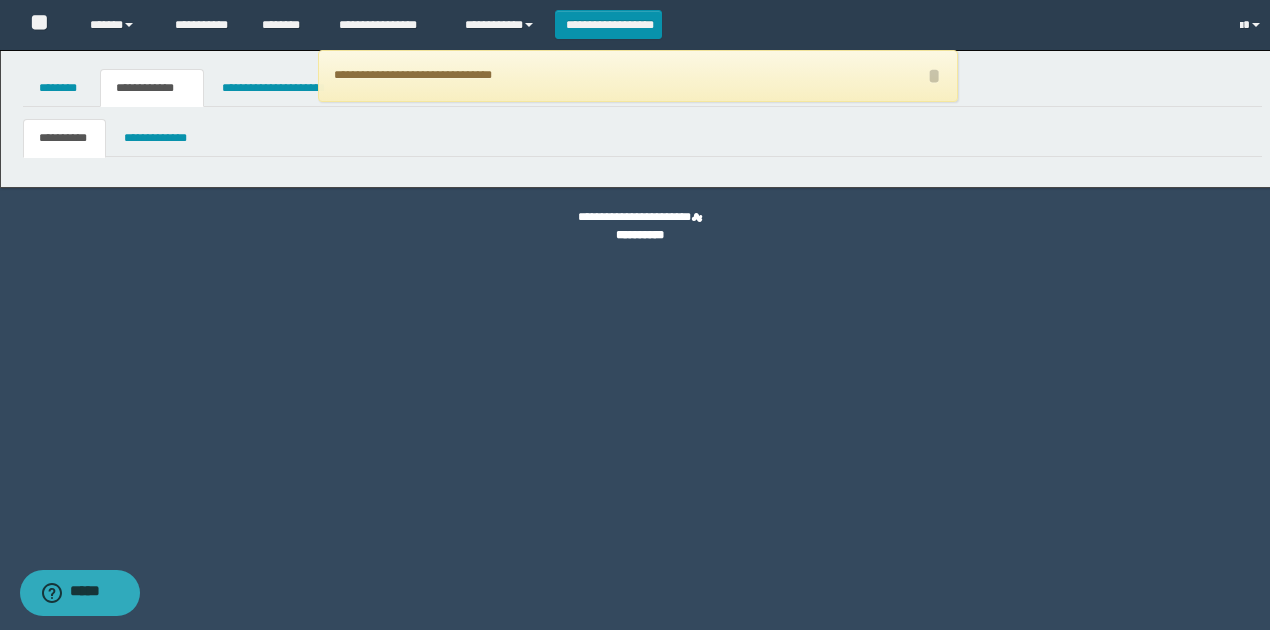 scroll, scrollTop: 0, scrollLeft: 0, axis: both 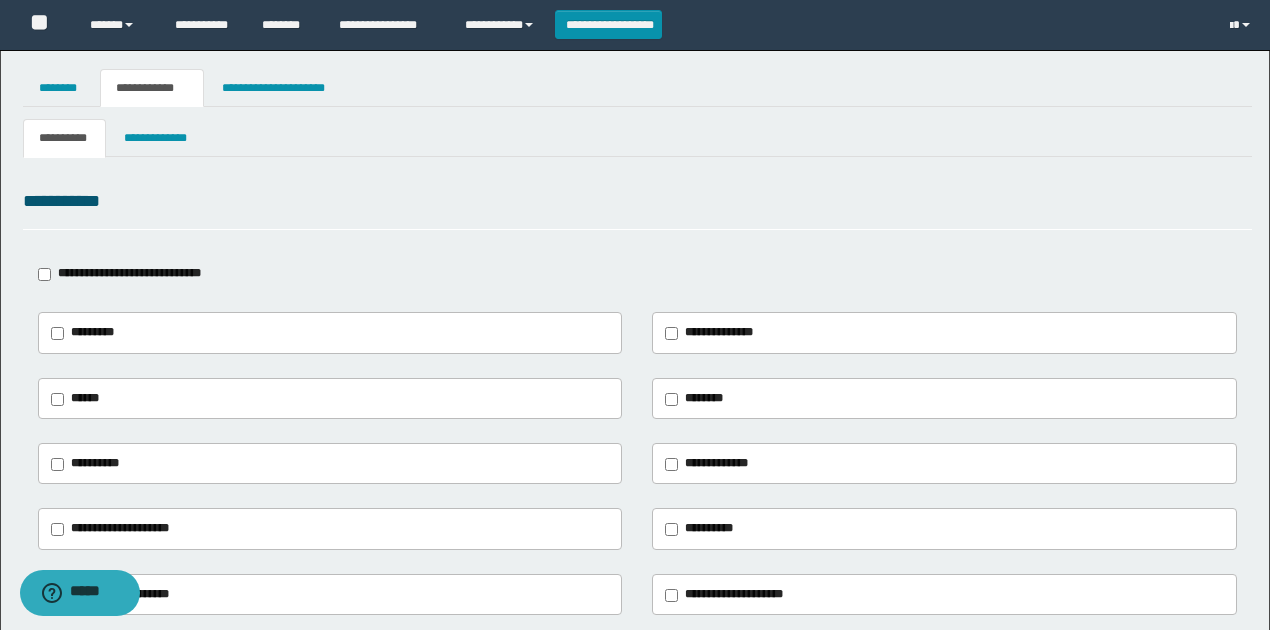click on "**********" at bounding box center [129, 273] 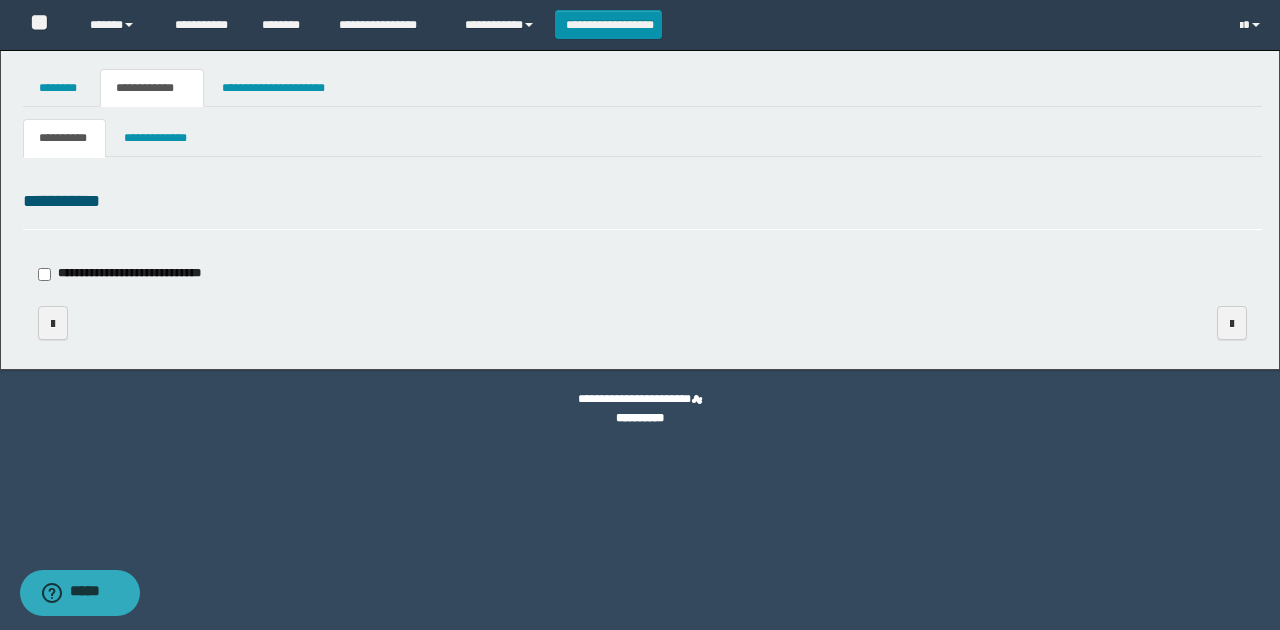 click on "**********" at bounding box center [129, 273] 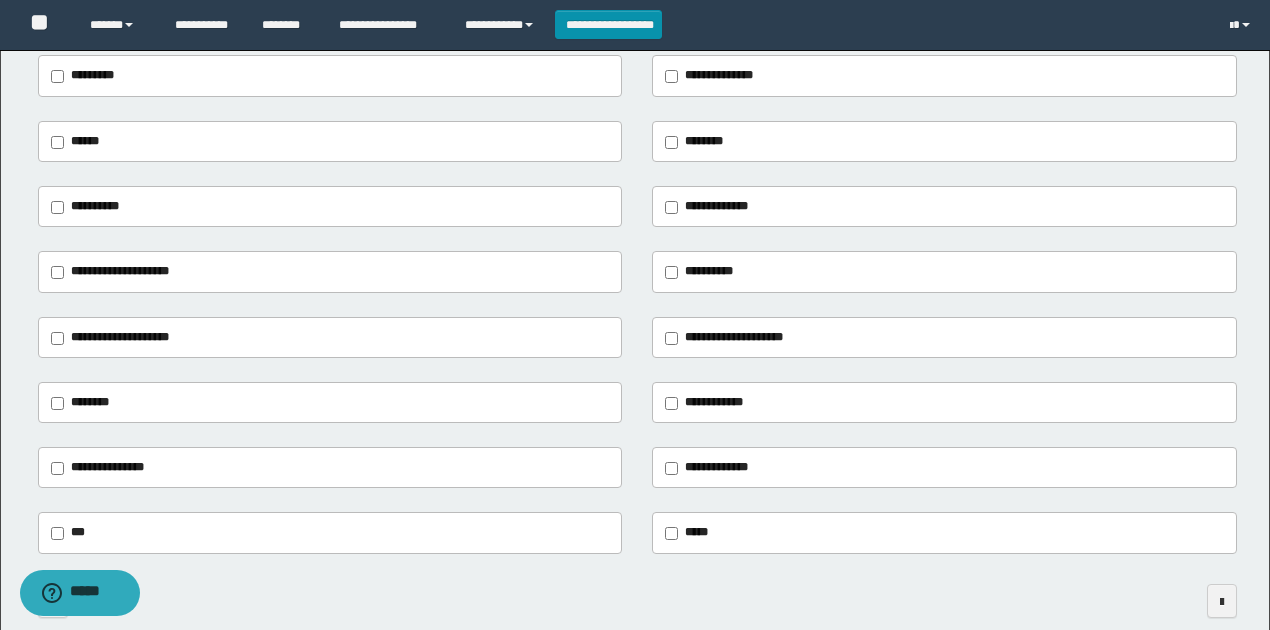 scroll, scrollTop: 266, scrollLeft: 0, axis: vertical 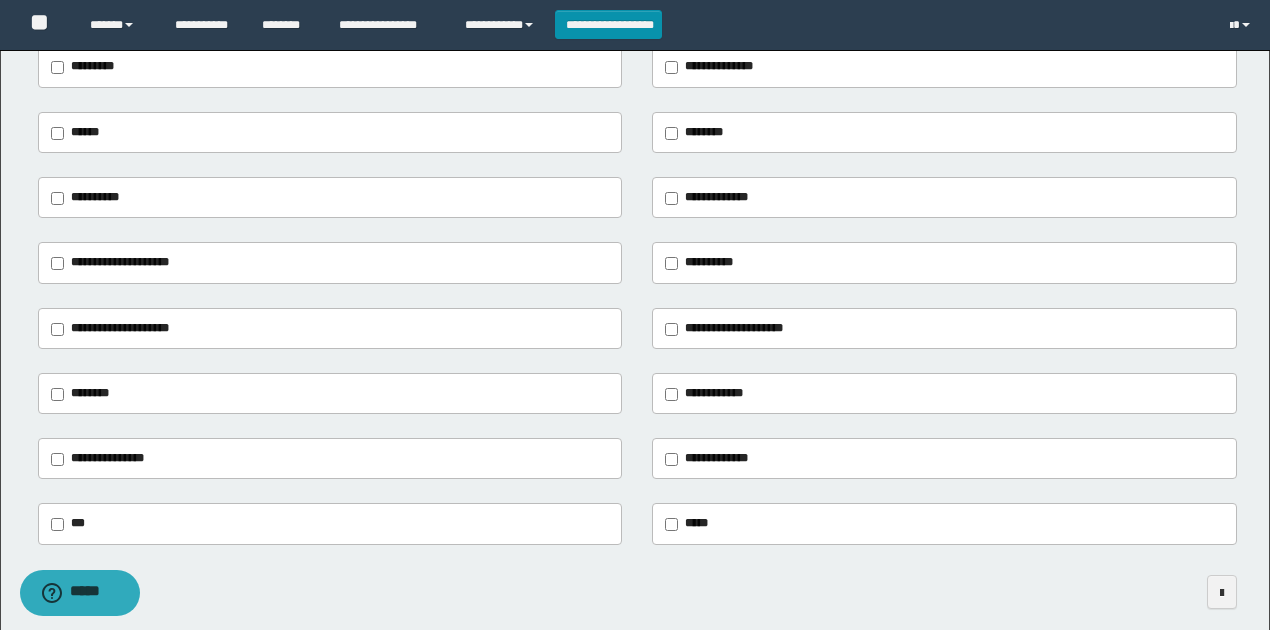 click on "**********" at bounding box center [120, 262] 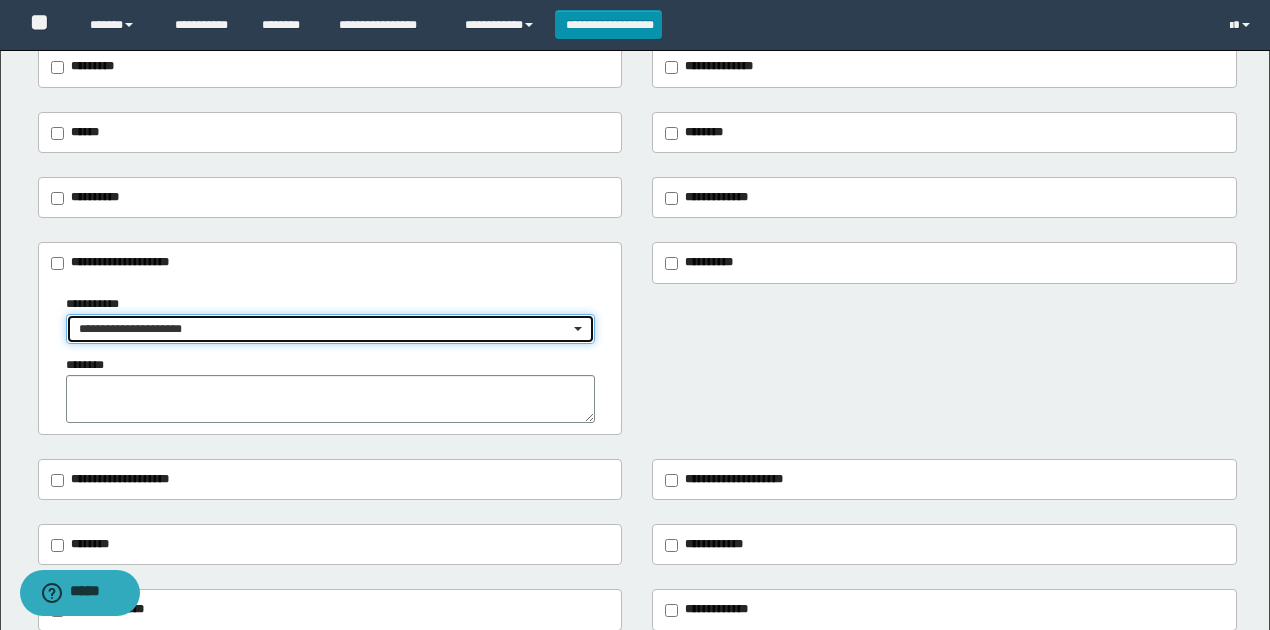 drag, startPoint x: 174, startPoint y: 328, endPoint x: 183, endPoint y: 373, distance: 45.891174 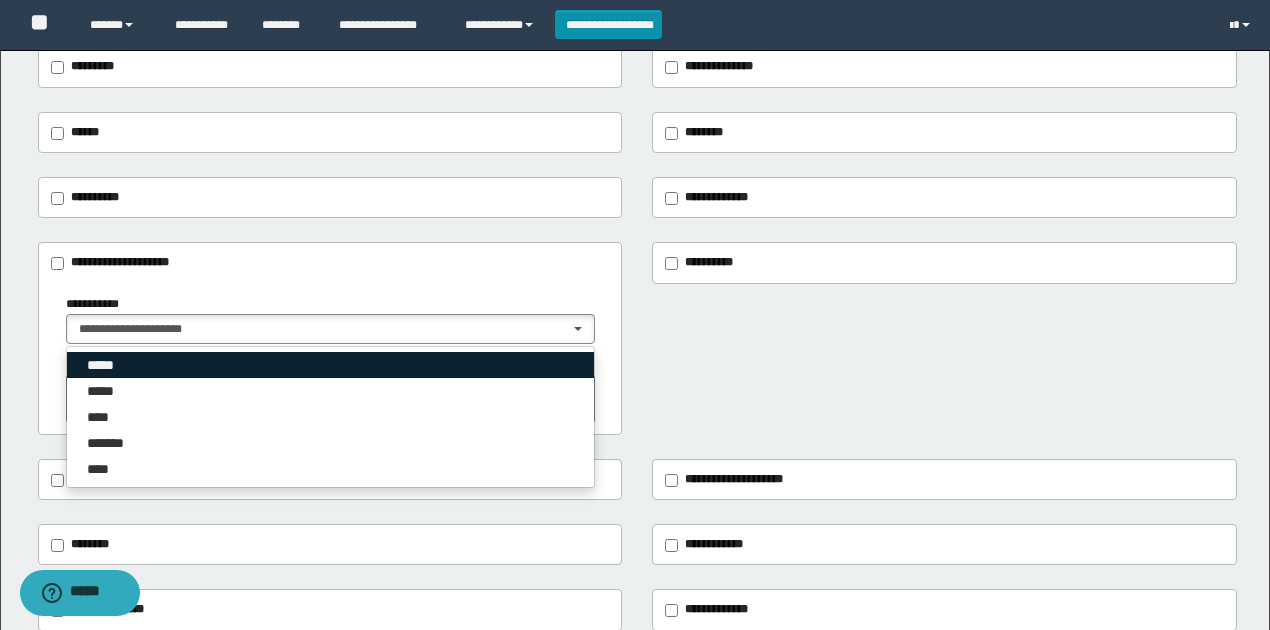 click on "*****" at bounding box center [330, 365] 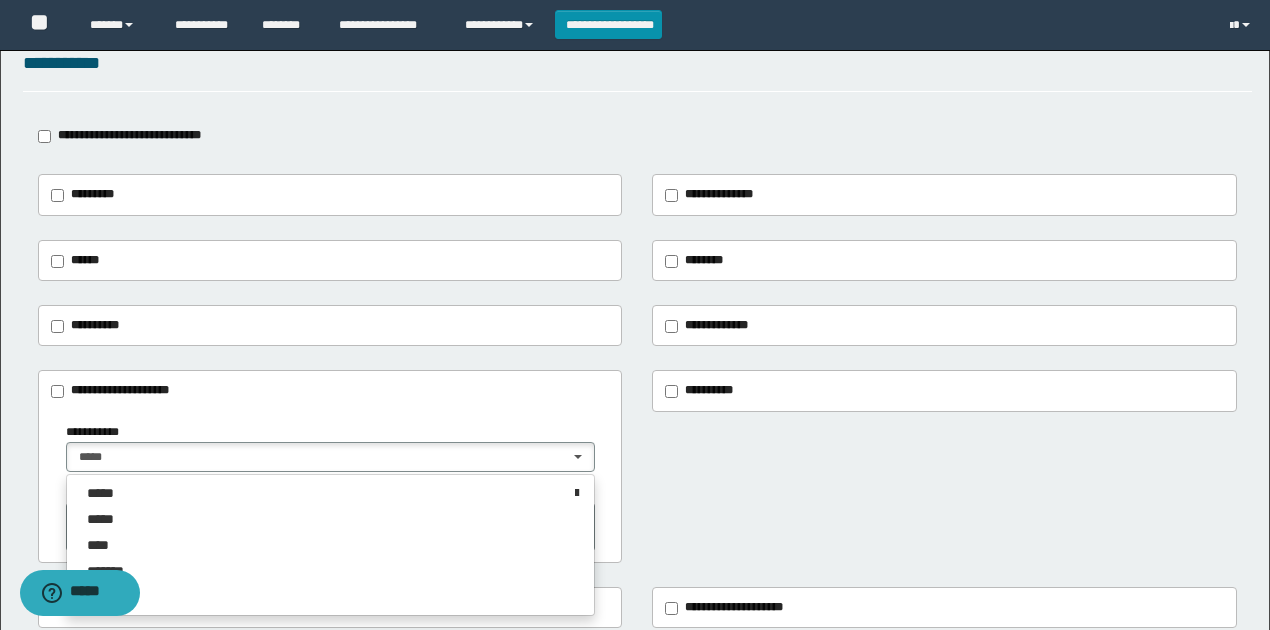 scroll, scrollTop: 0, scrollLeft: 0, axis: both 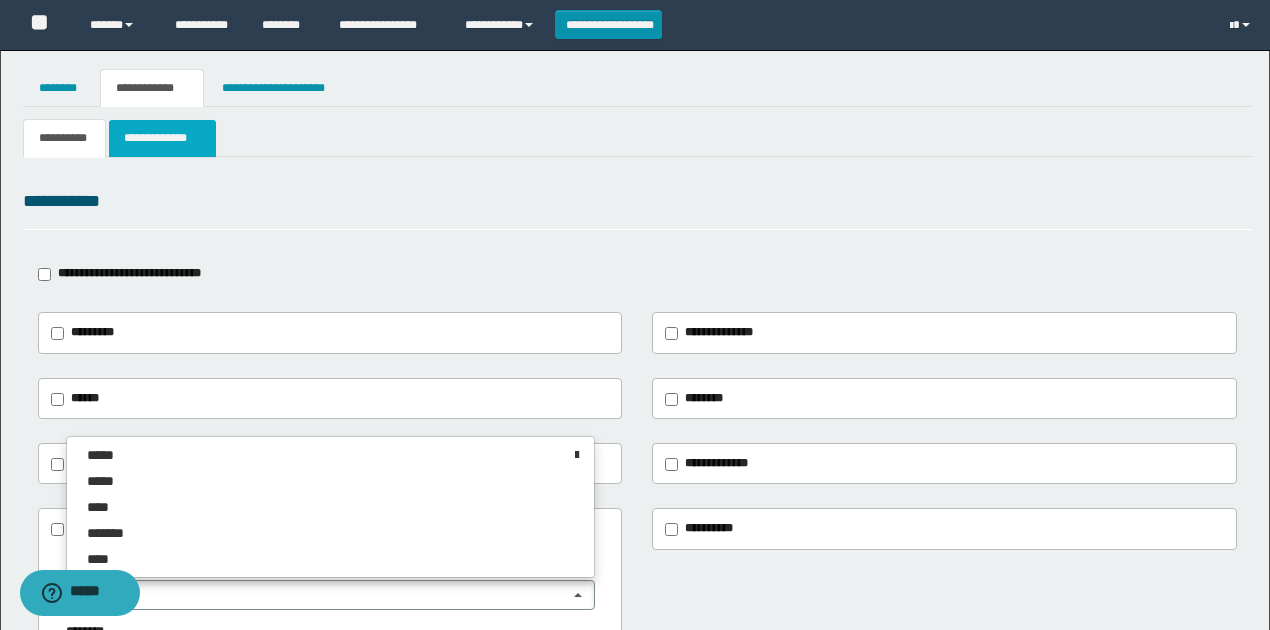 click on "**********" at bounding box center [162, 138] 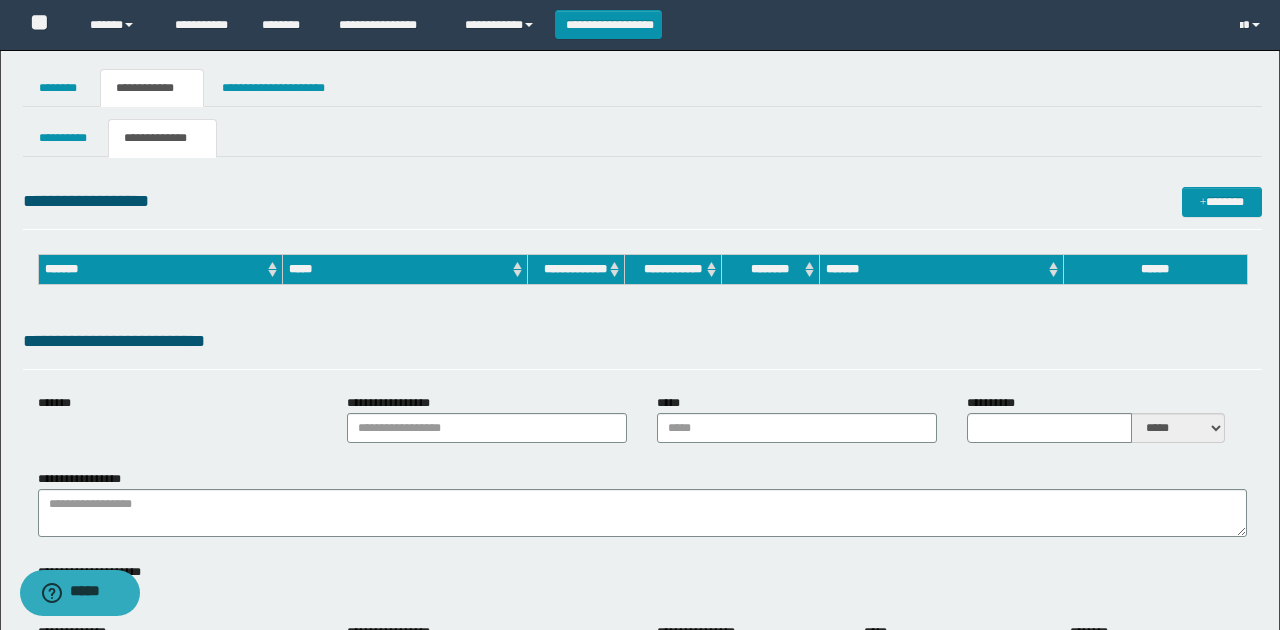 type on "*********" 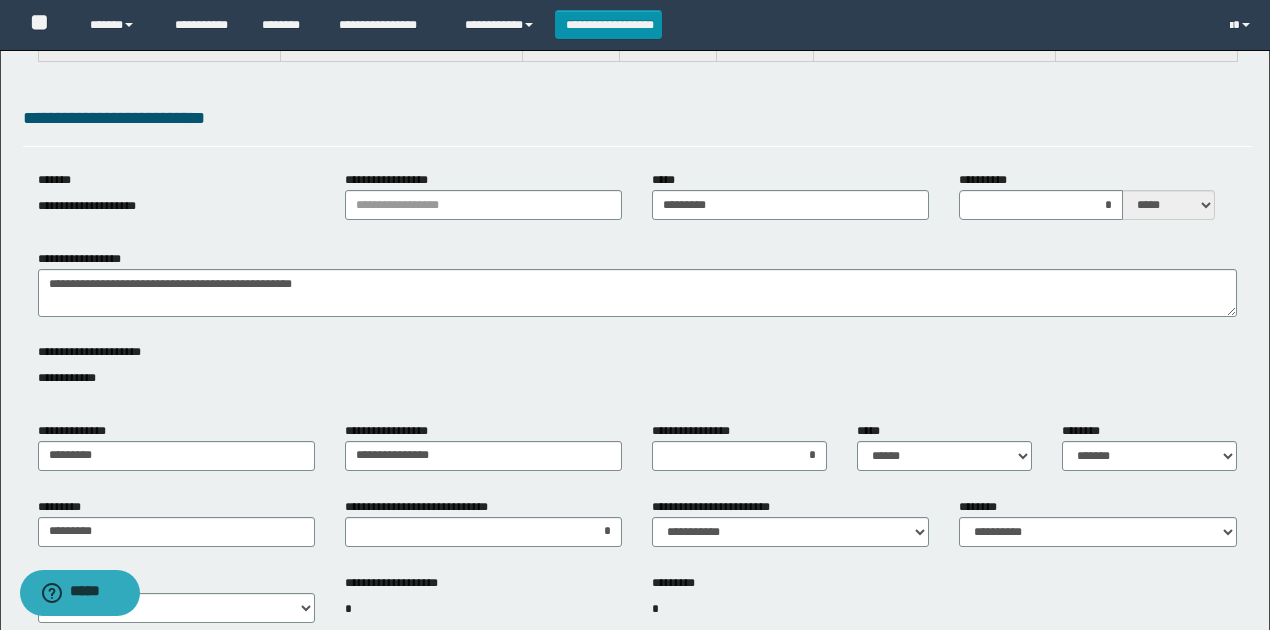 scroll, scrollTop: 400, scrollLeft: 0, axis: vertical 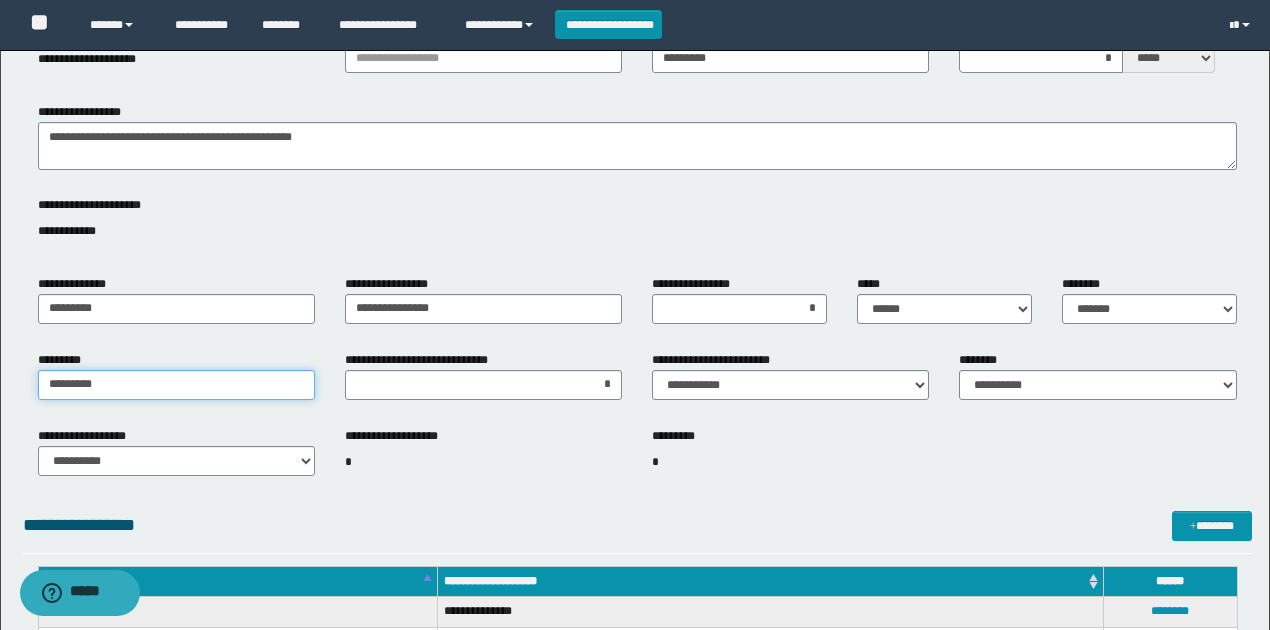 click on "**********" at bounding box center (635, 486) 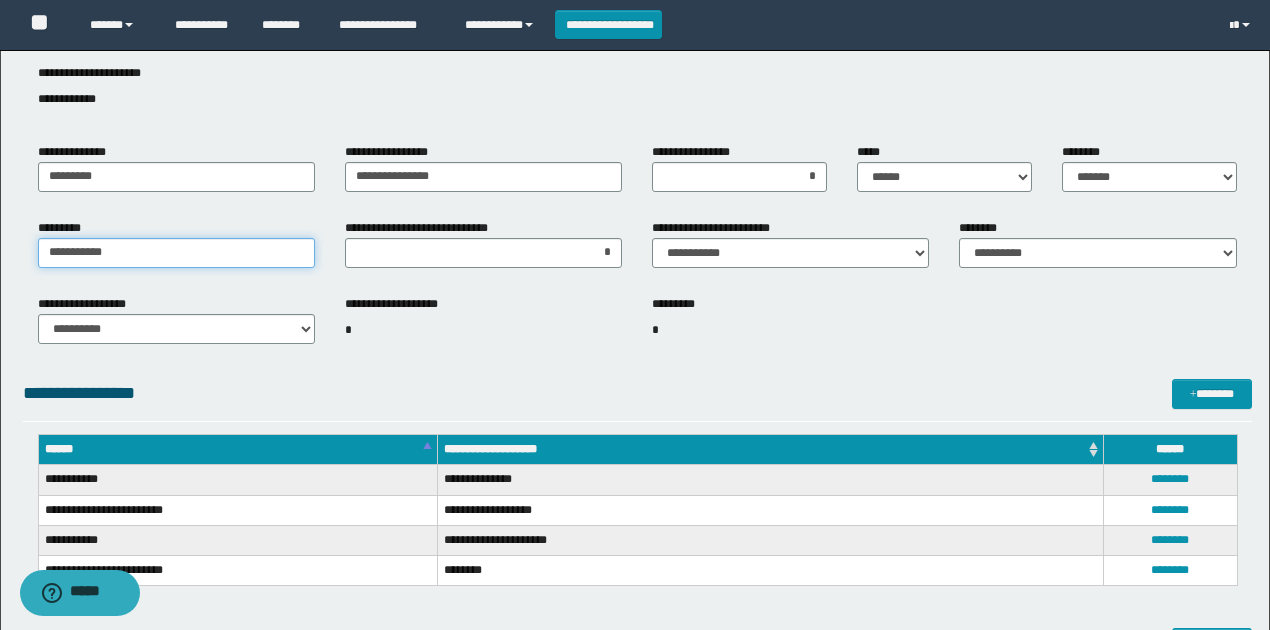 scroll, scrollTop: 533, scrollLeft: 0, axis: vertical 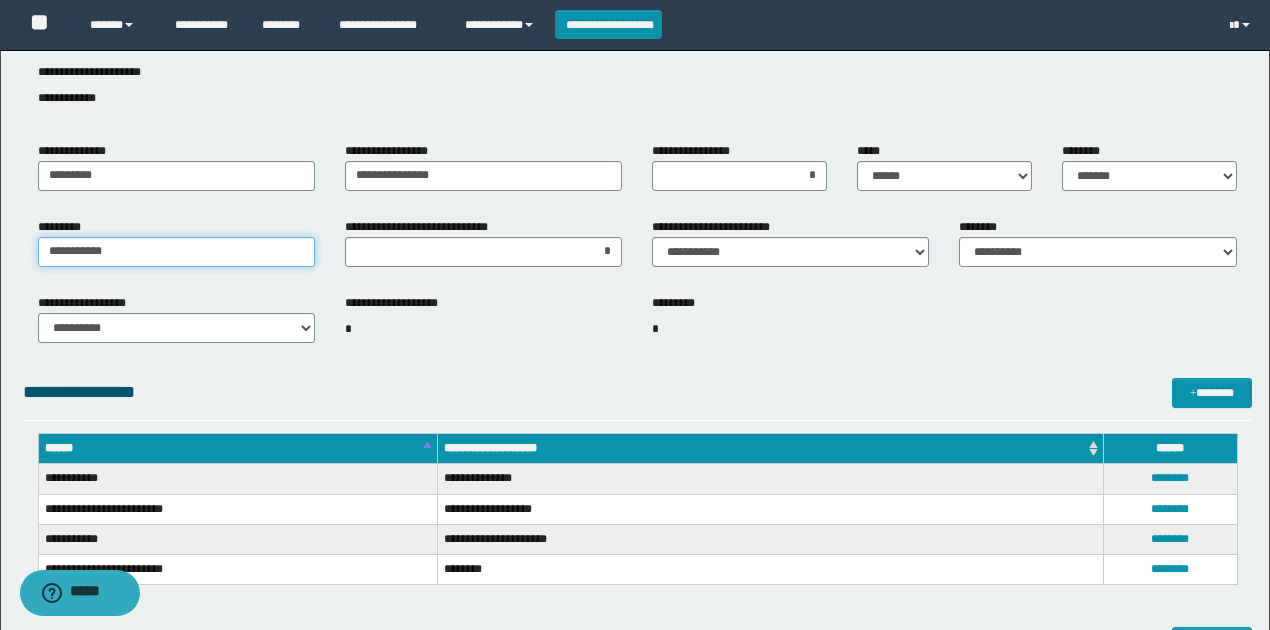 type on "**********" 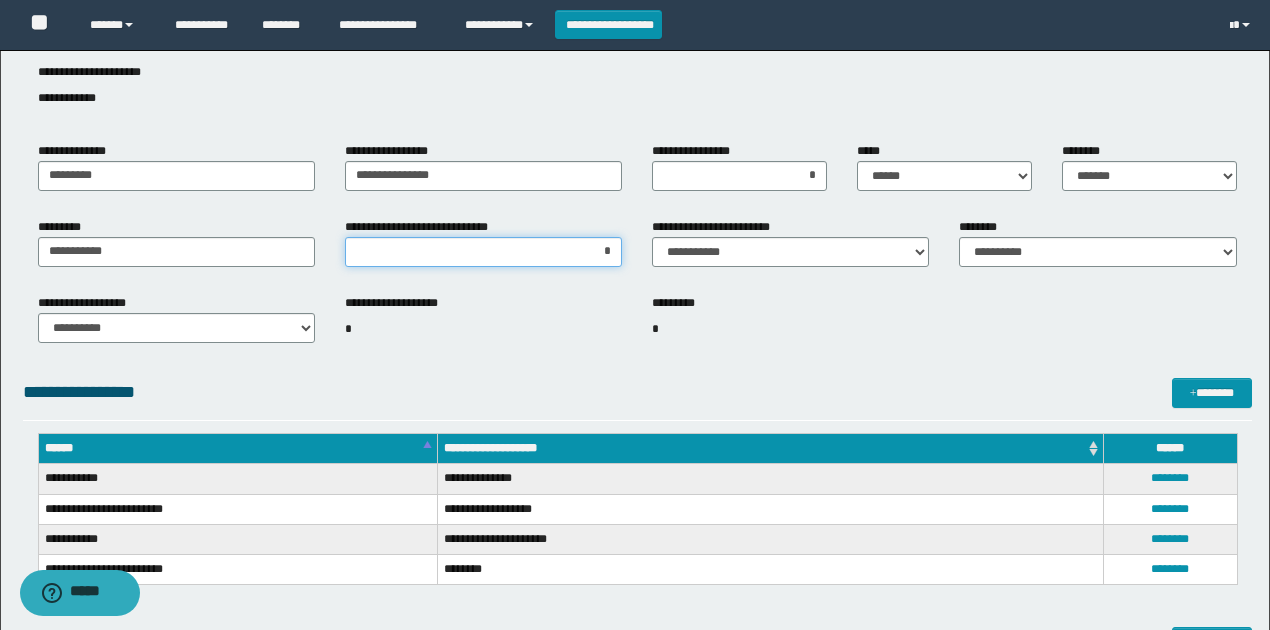 drag, startPoint x: 597, startPoint y: 262, endPoint x: 628, endPoint y: 262, distance: 31 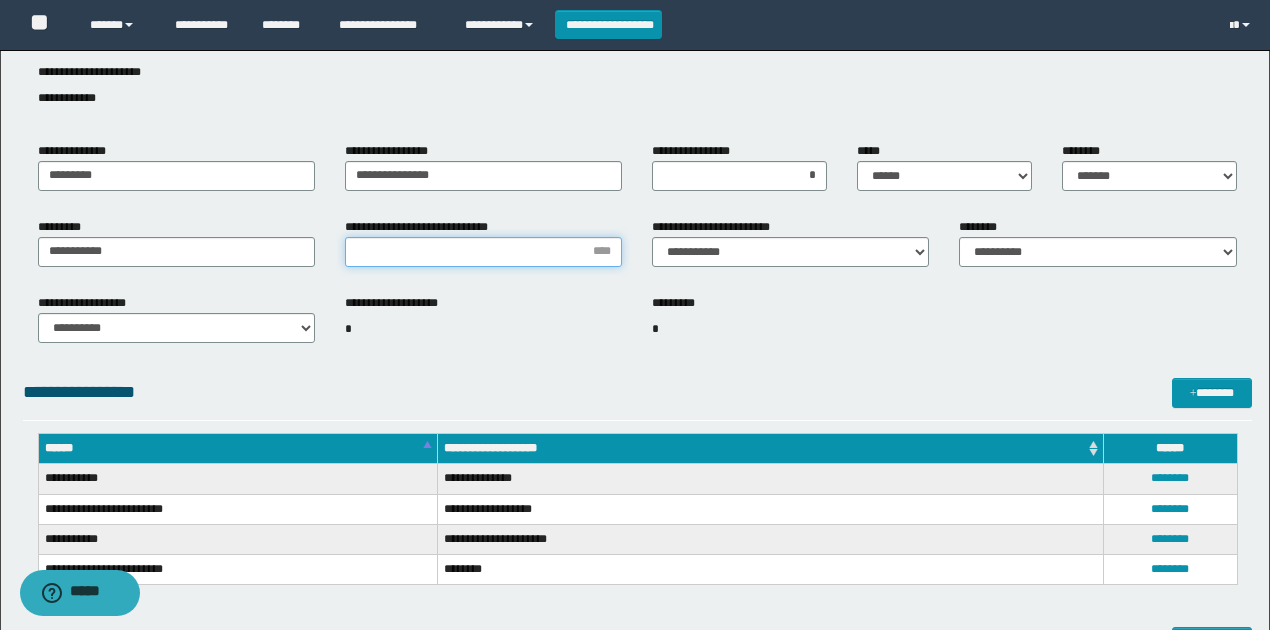 type on "*" 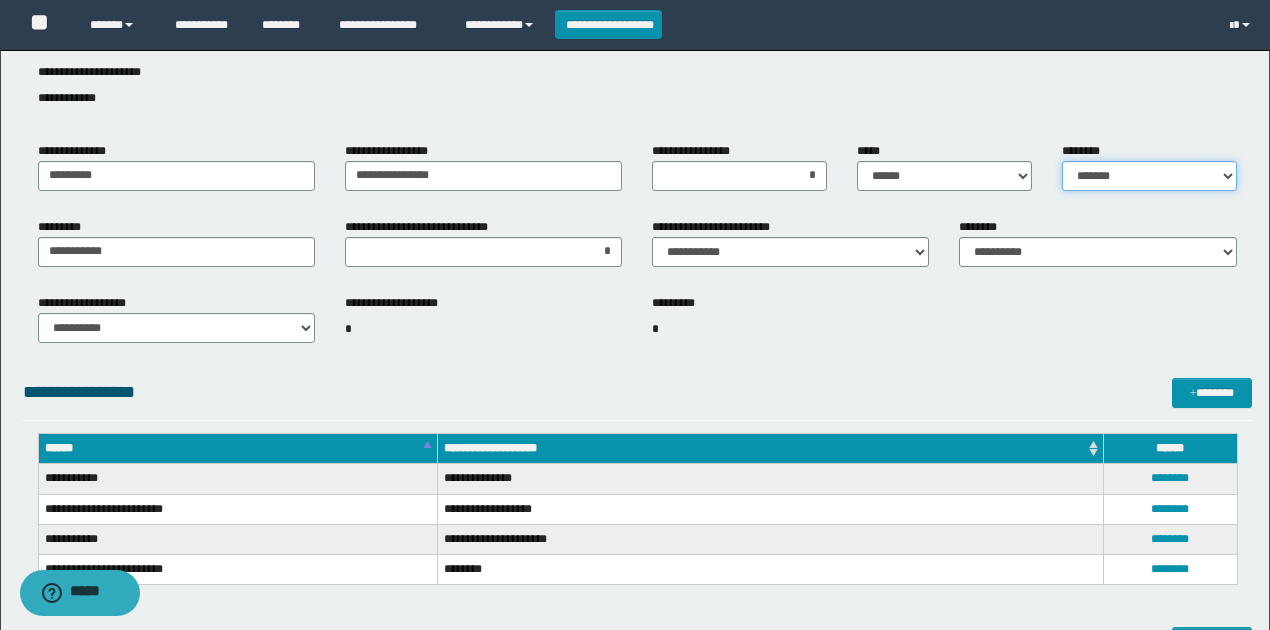 click on "**********" at bounding box center [1149, 176] 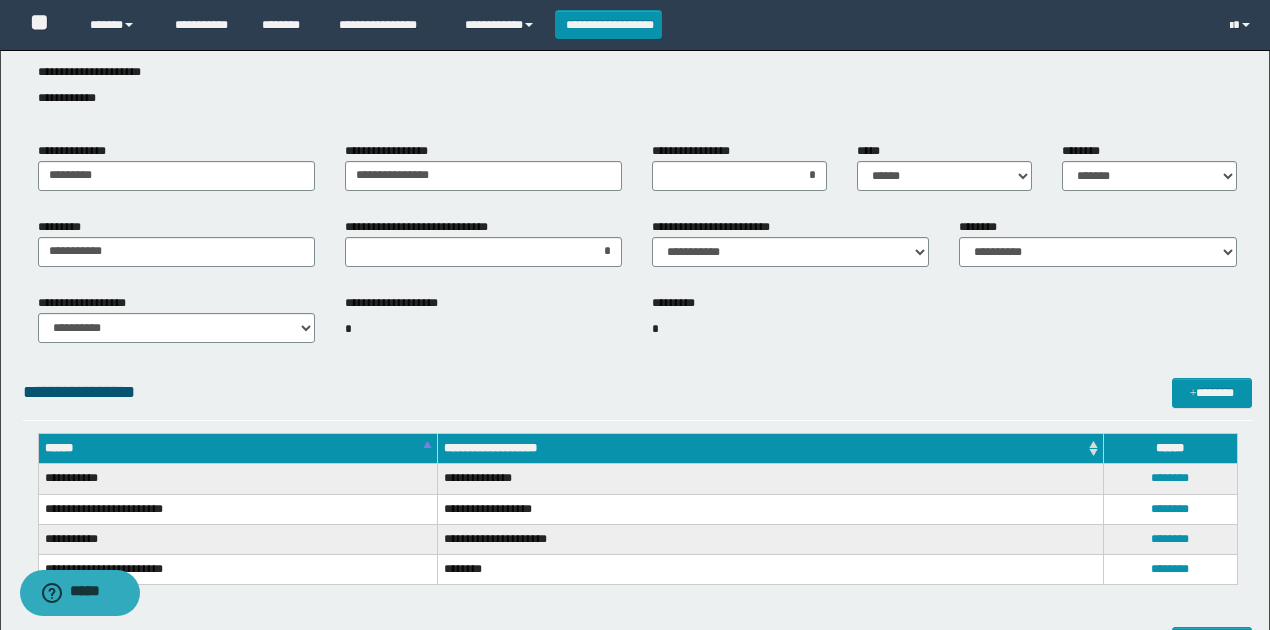 drag, startPoint x: 983, startPoint y: 327, endPoint x: 938, endPoint y: 181, distance: 152.77762 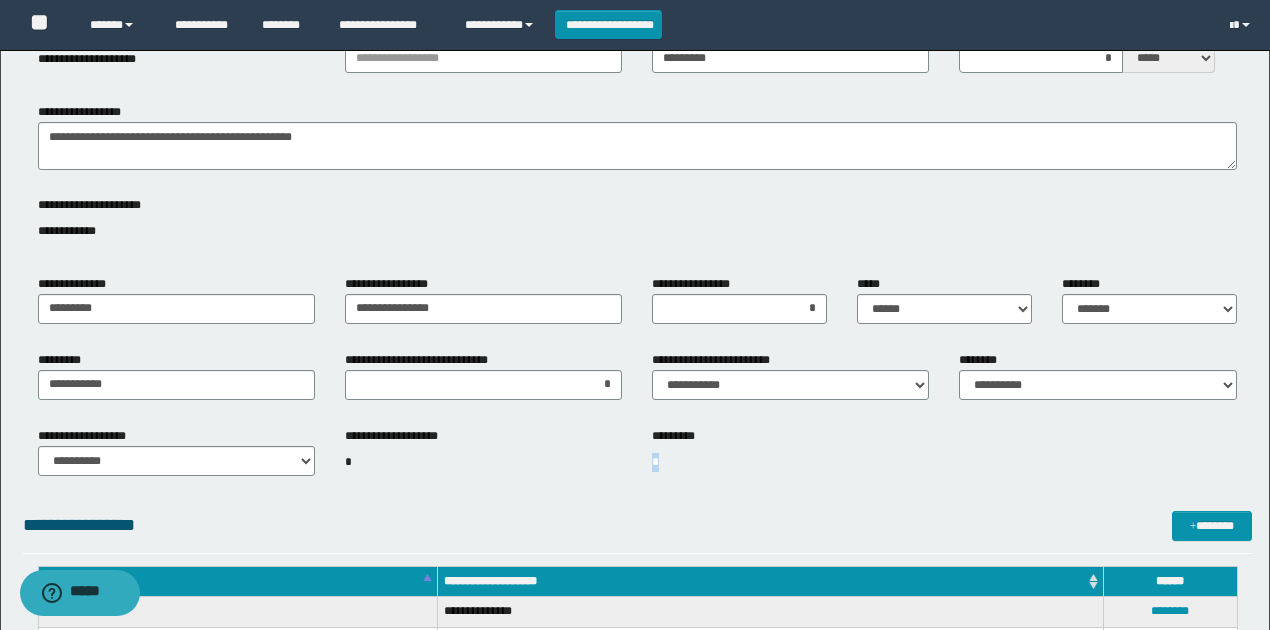 scroll, scrollTop: 266, scrollLeft: 0, axis: vertical 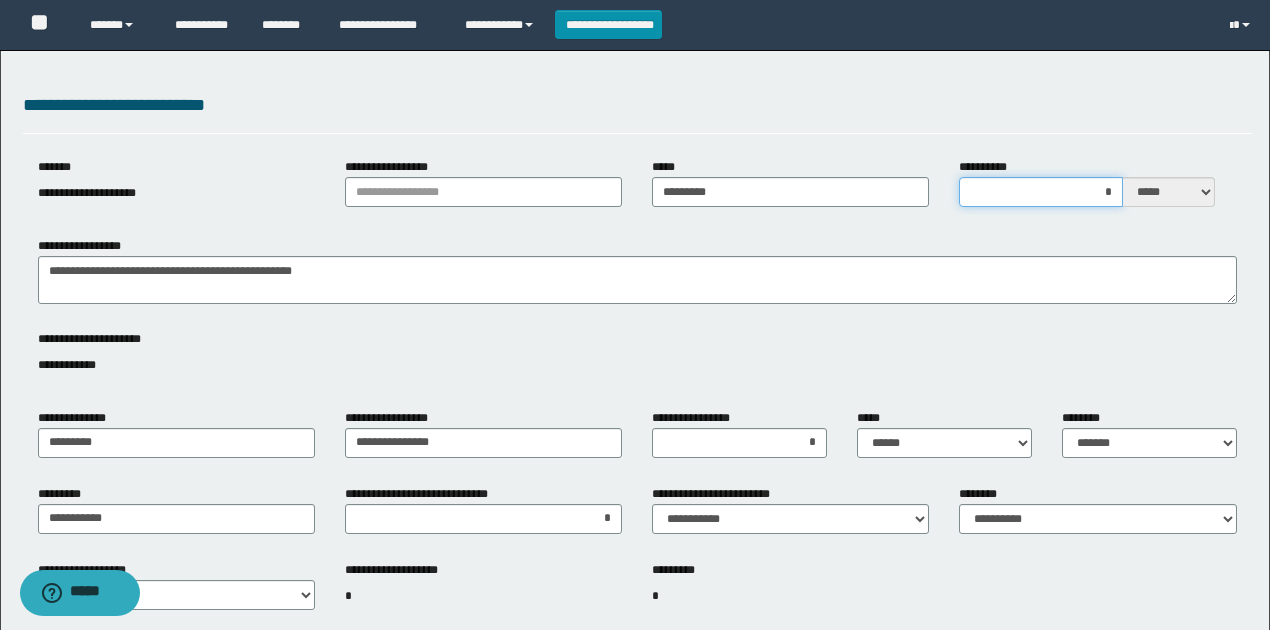 type 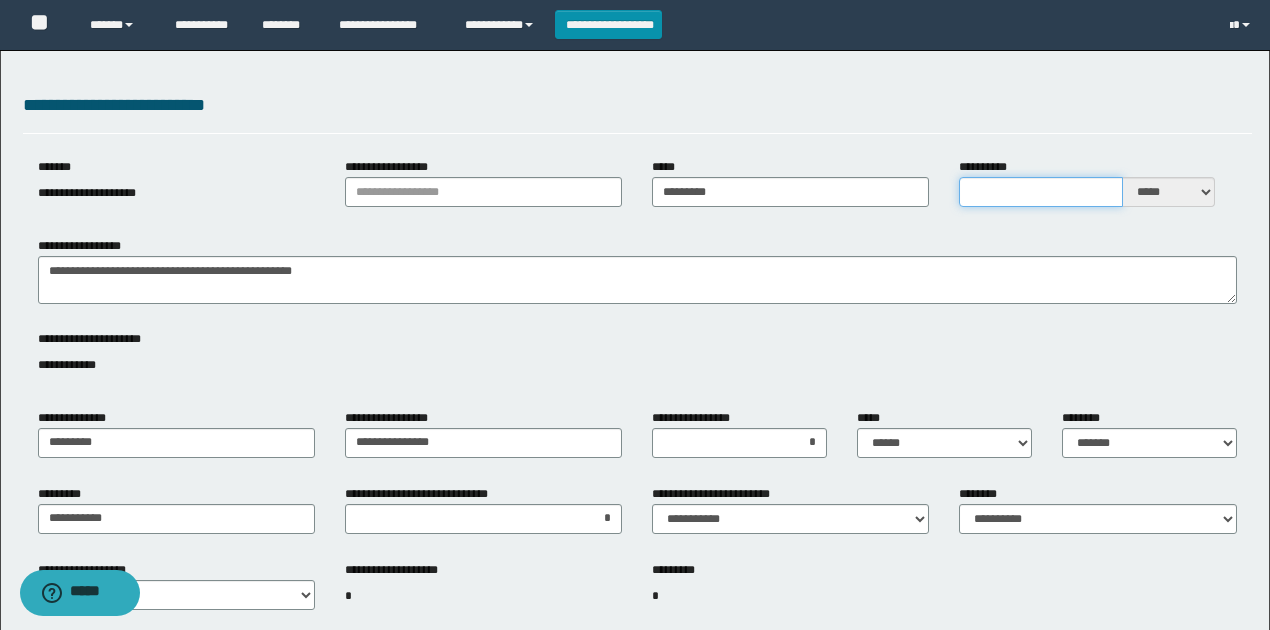 drag, startPoint x: 1093, startPoint y: 180, endPoint x: 1134, endPoint y: 234, distance: 67.80118 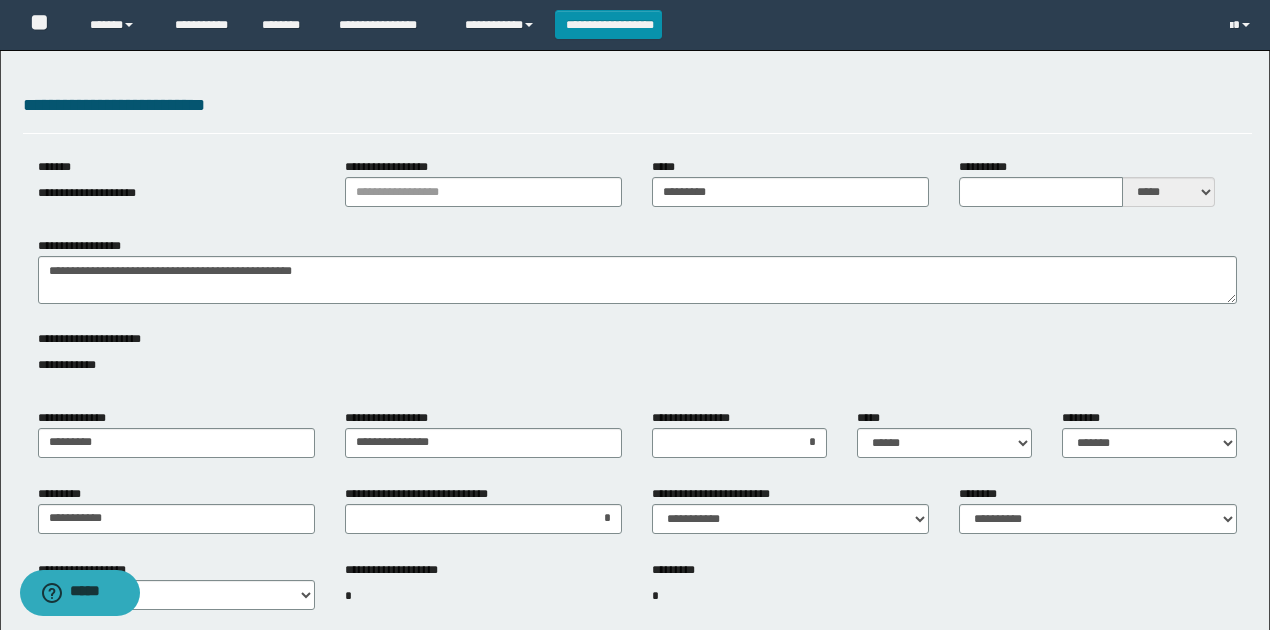 click on "**********" at bounding box center [637, 270] 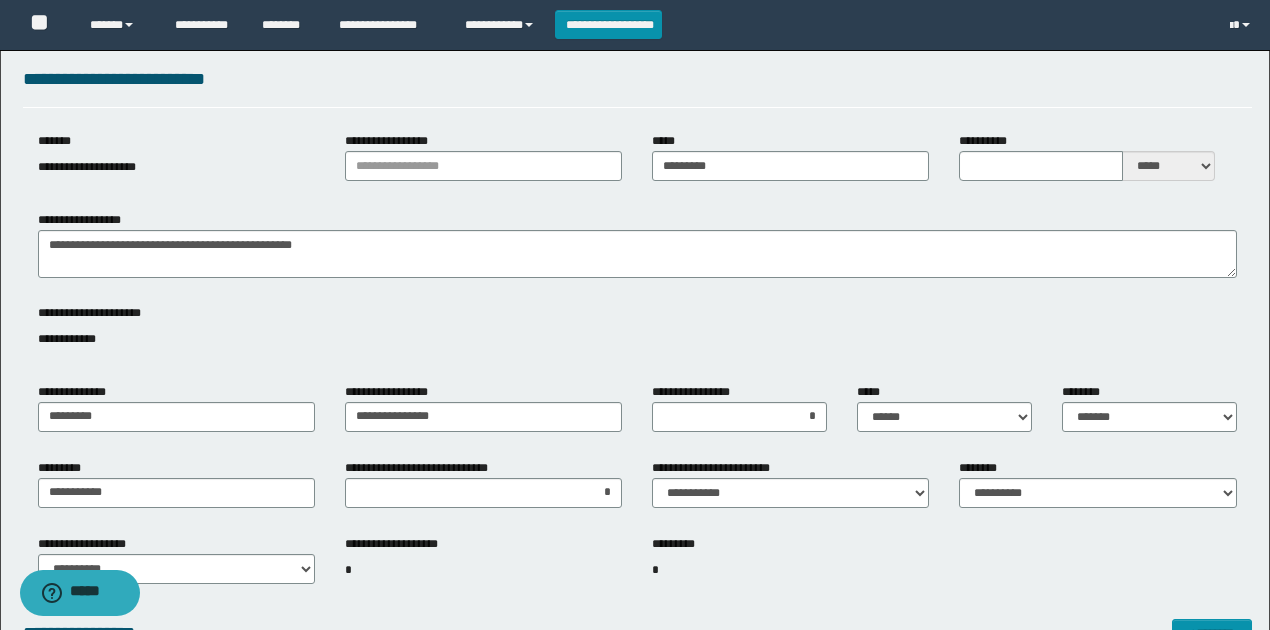 scroll, scrollTop: 200, scrollLeft: 0, axis: vertical 